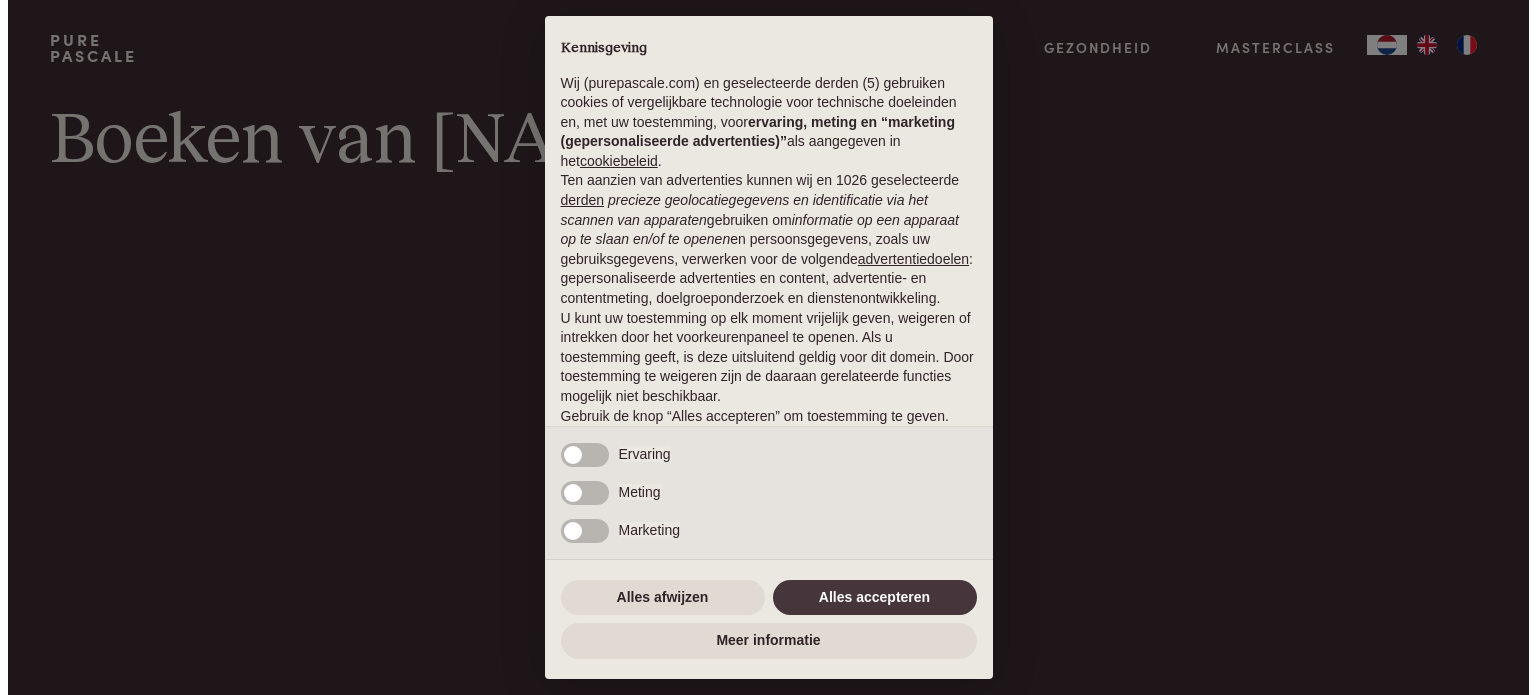 scroll, scrollTop: 0, scrollLeft: 0, axis: both 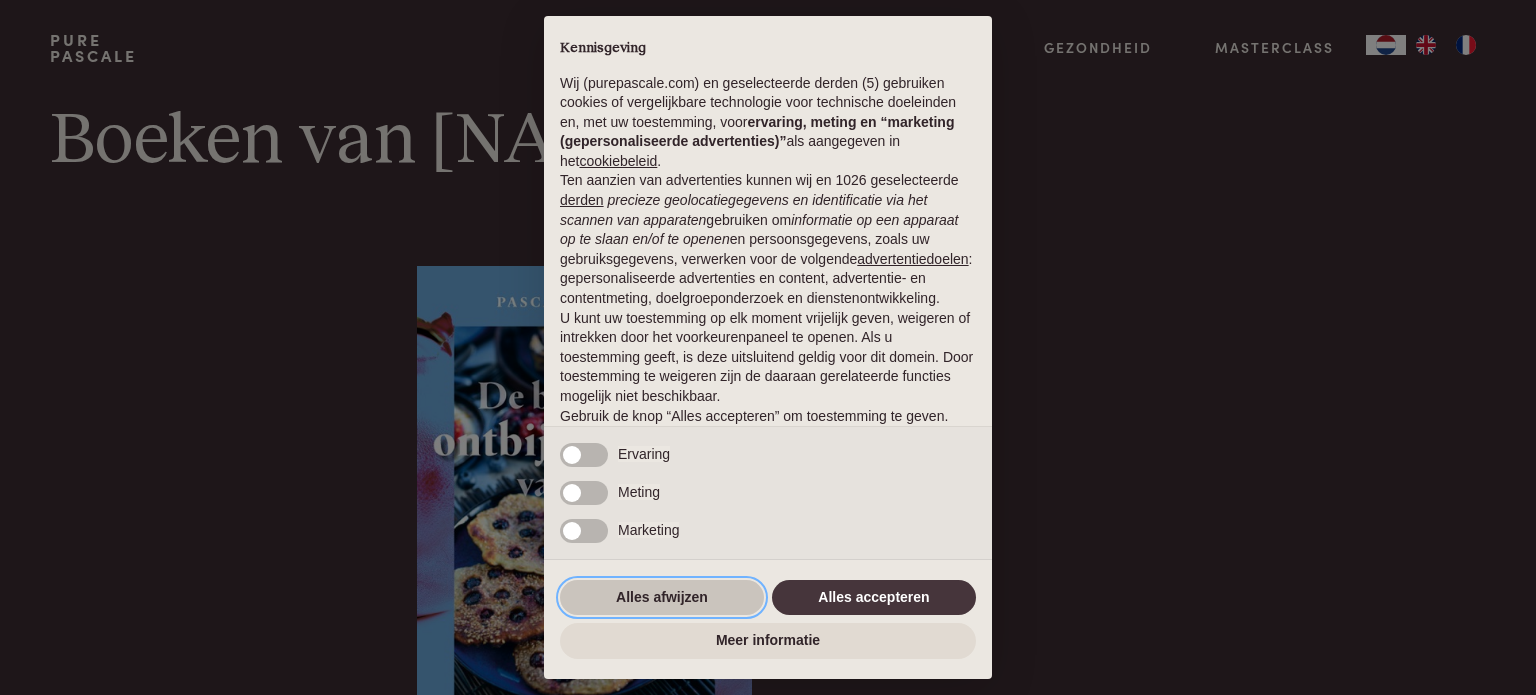 click on "Alles afwijzen" at bounding box center [662, 598] 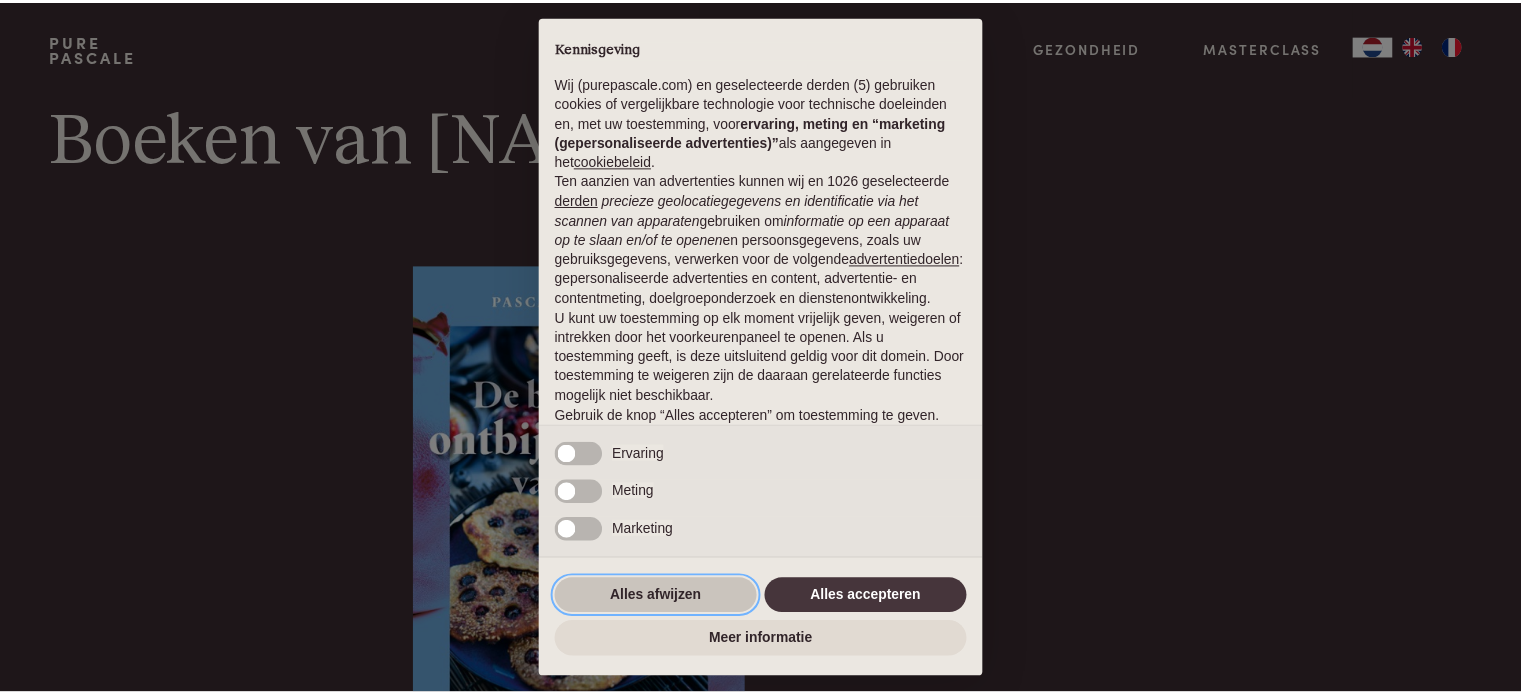 scroll, scrollTop: 108, scrollLeft: 0, axis: vertical 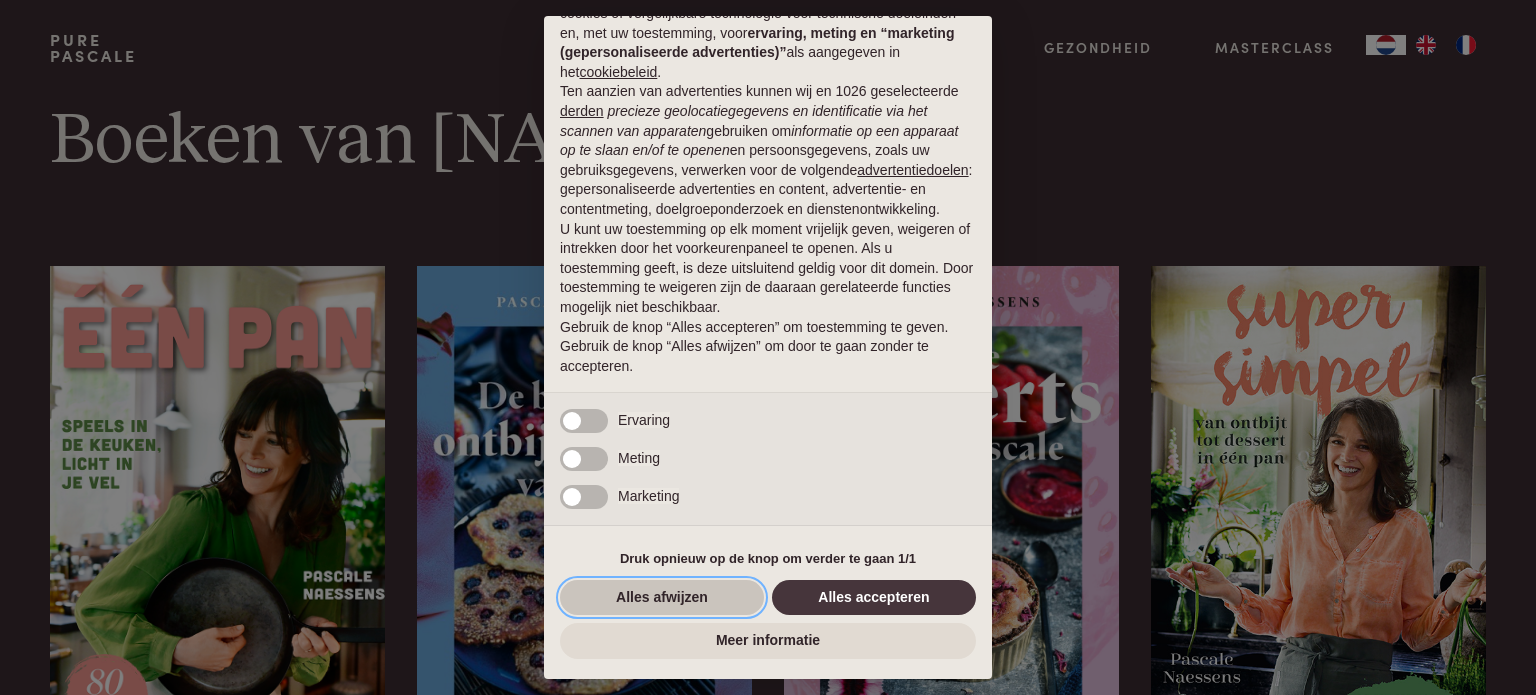 click on "Alles afwijzen" at bounding box center [662, 598] 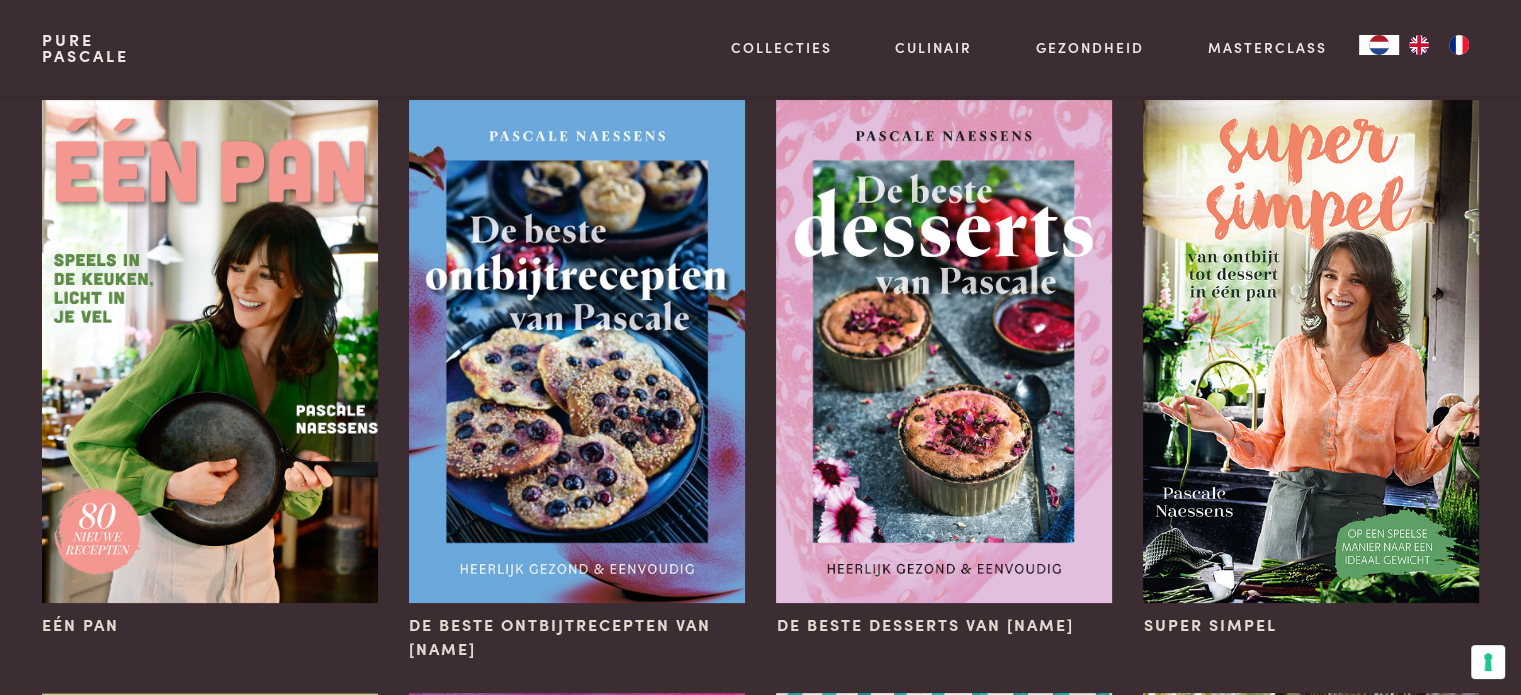 scroll, scrollTop: 167, scrollLeft: 0, axis: vertical 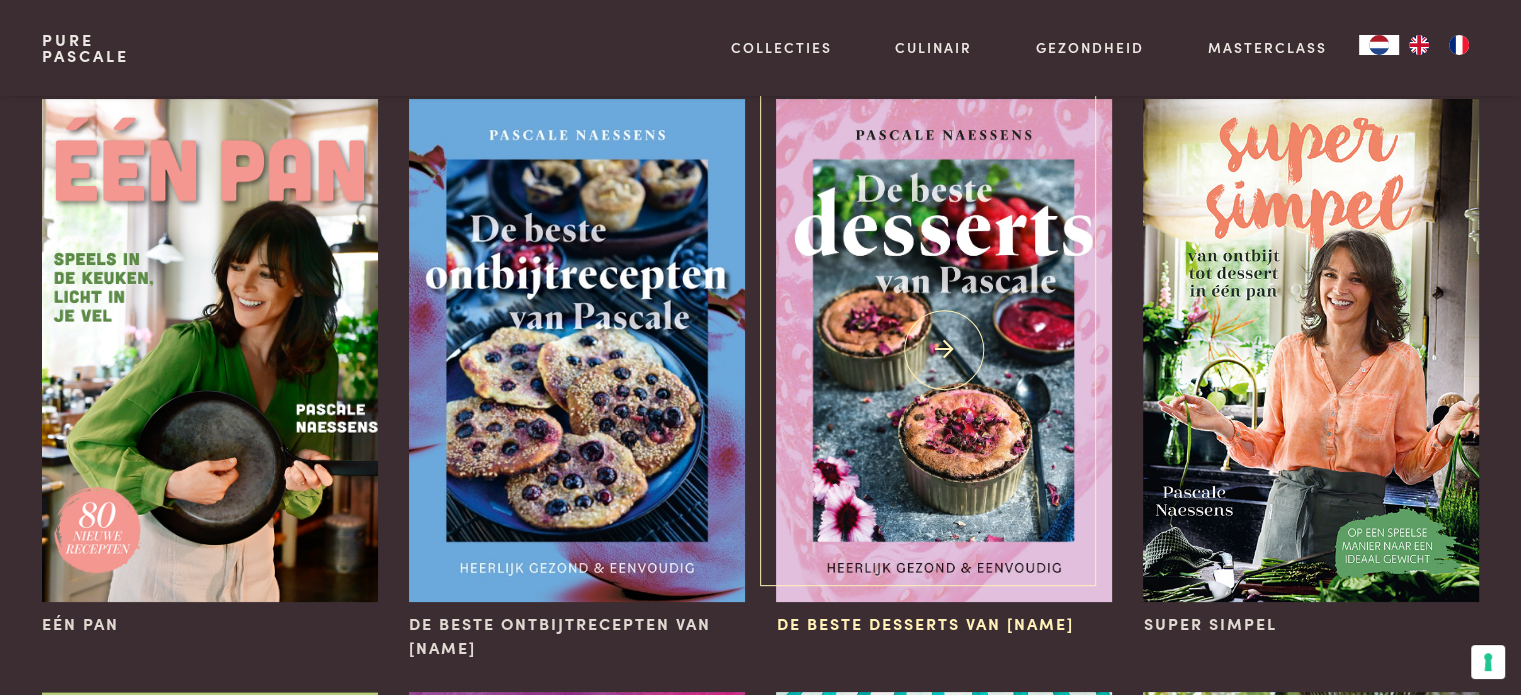 click at bounding box center [943, 350] 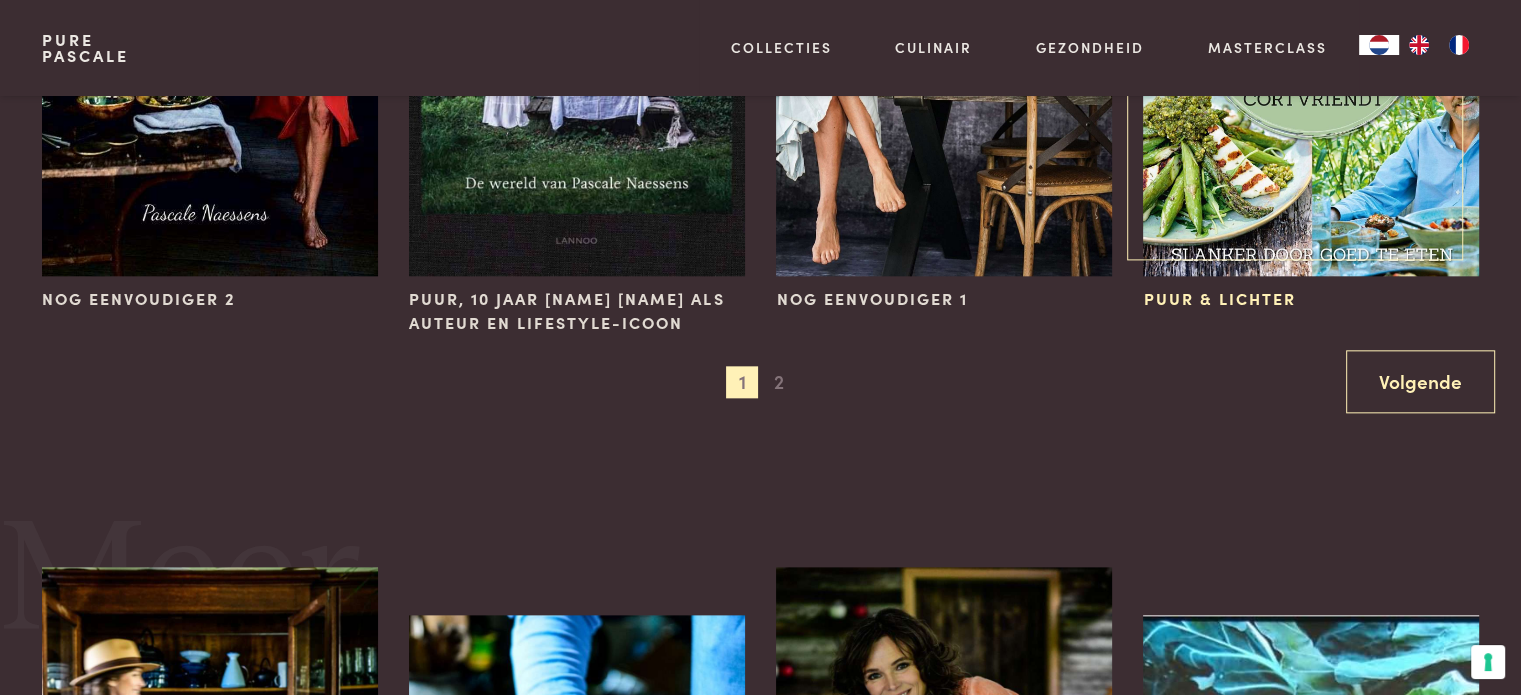 scroll, scrollTop: 2250, scrollLeft: 0, axis: vertical 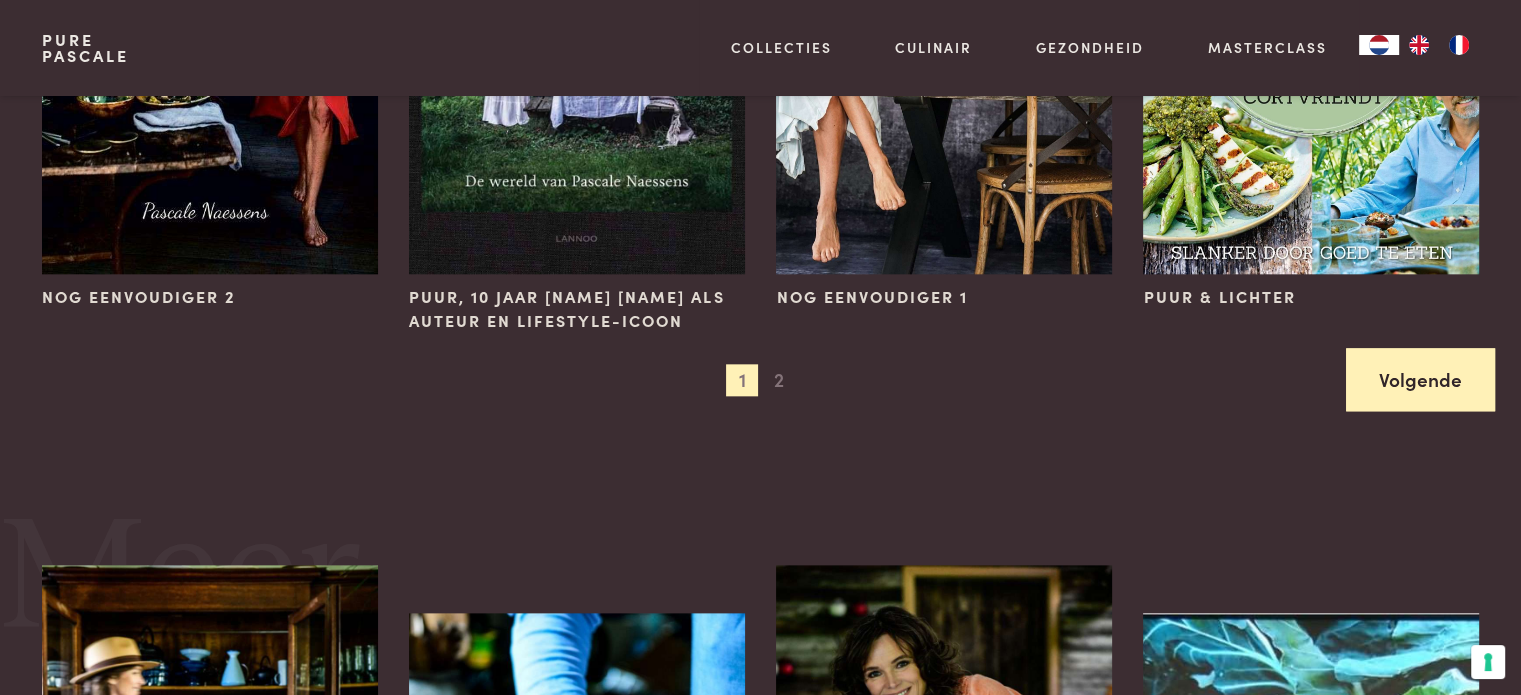 click on "Volgende" at bounding box center (1420, 379) 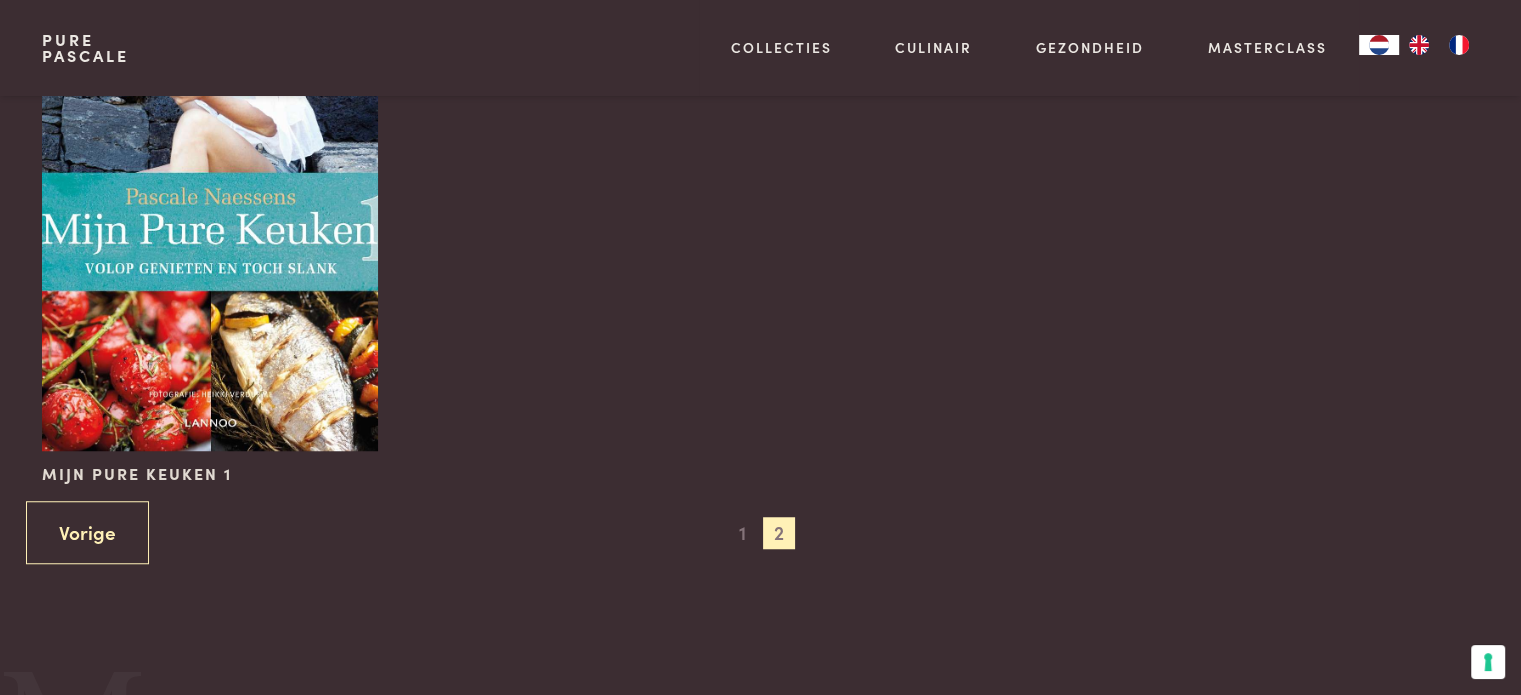 scroll, scrollTop: 1456, scrollLeft: 0, axis: vertical 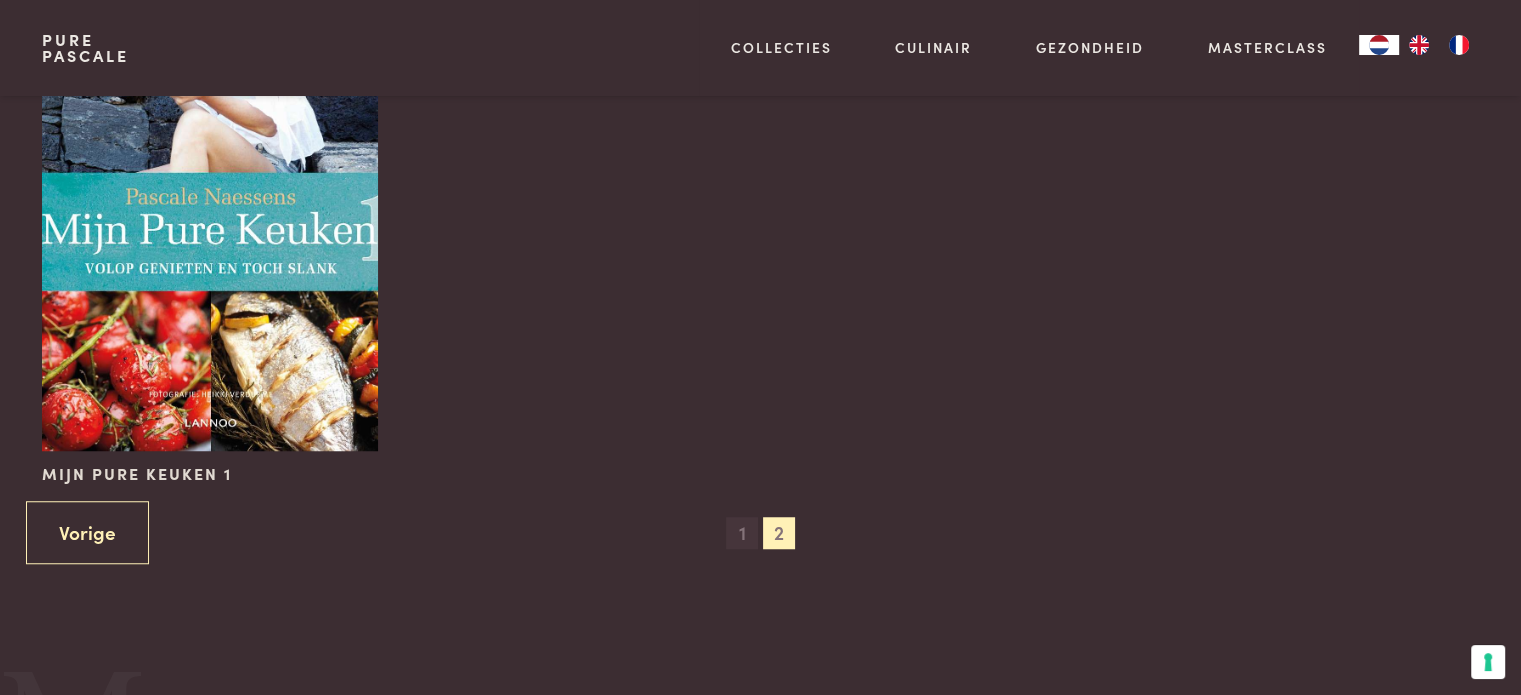 click on "1" at bounding box center (742, 533) 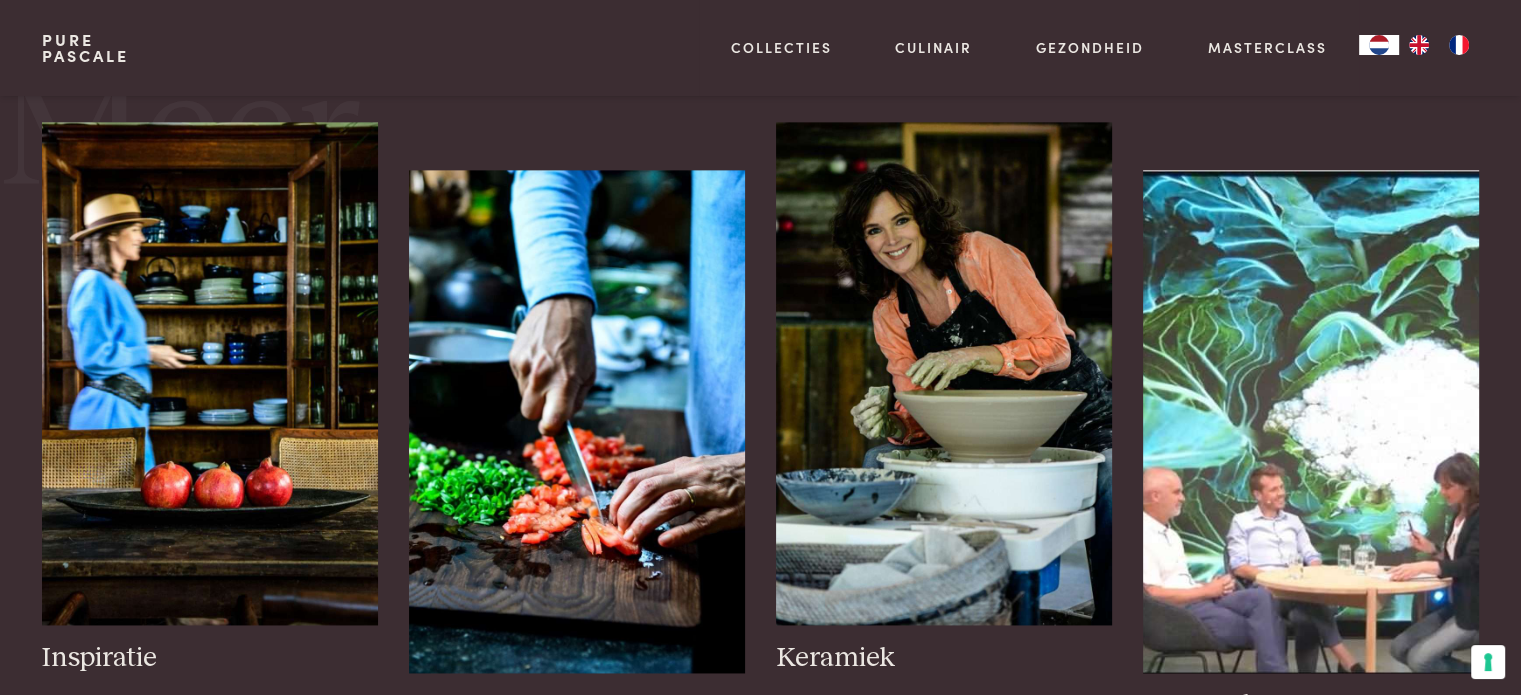 scroll, scrollTop: 2715, scrollLeft: 0, axis: vertical 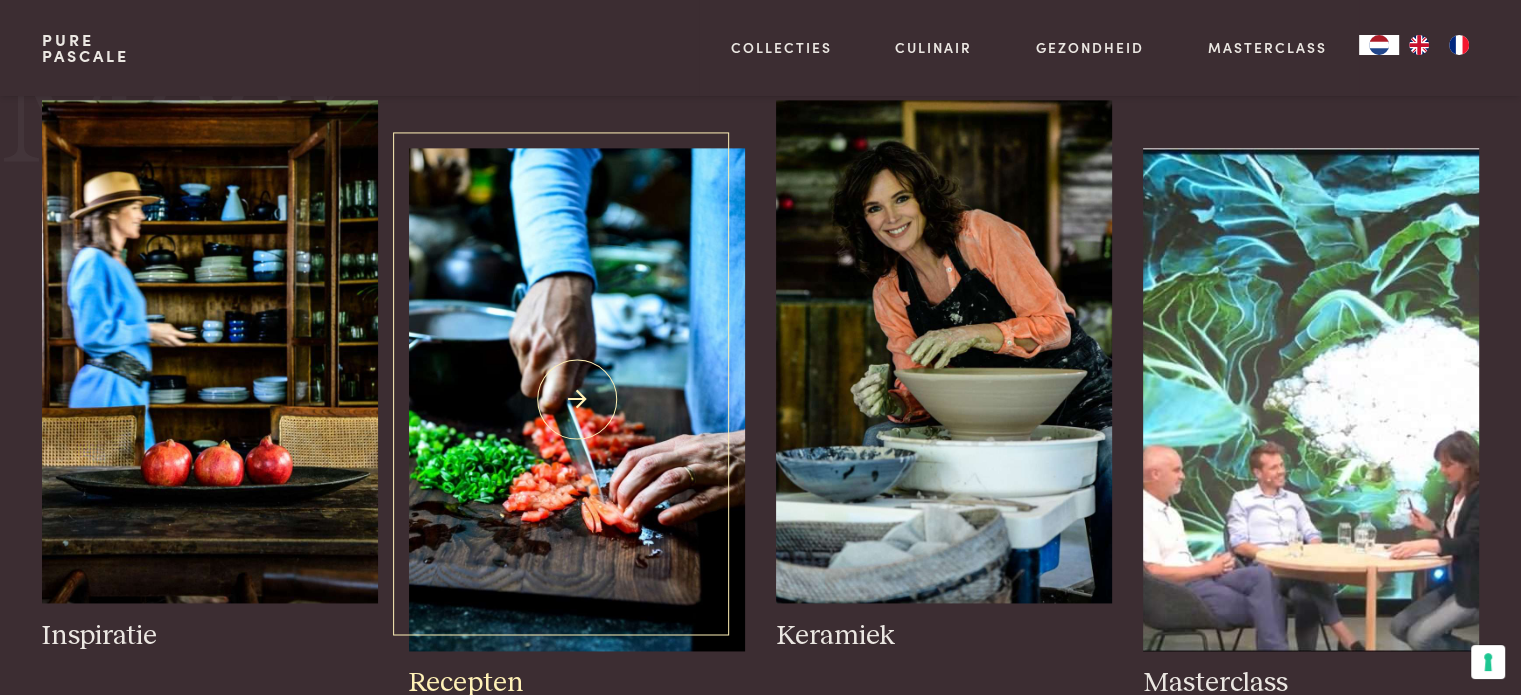 click at bounding box center (576, 399) 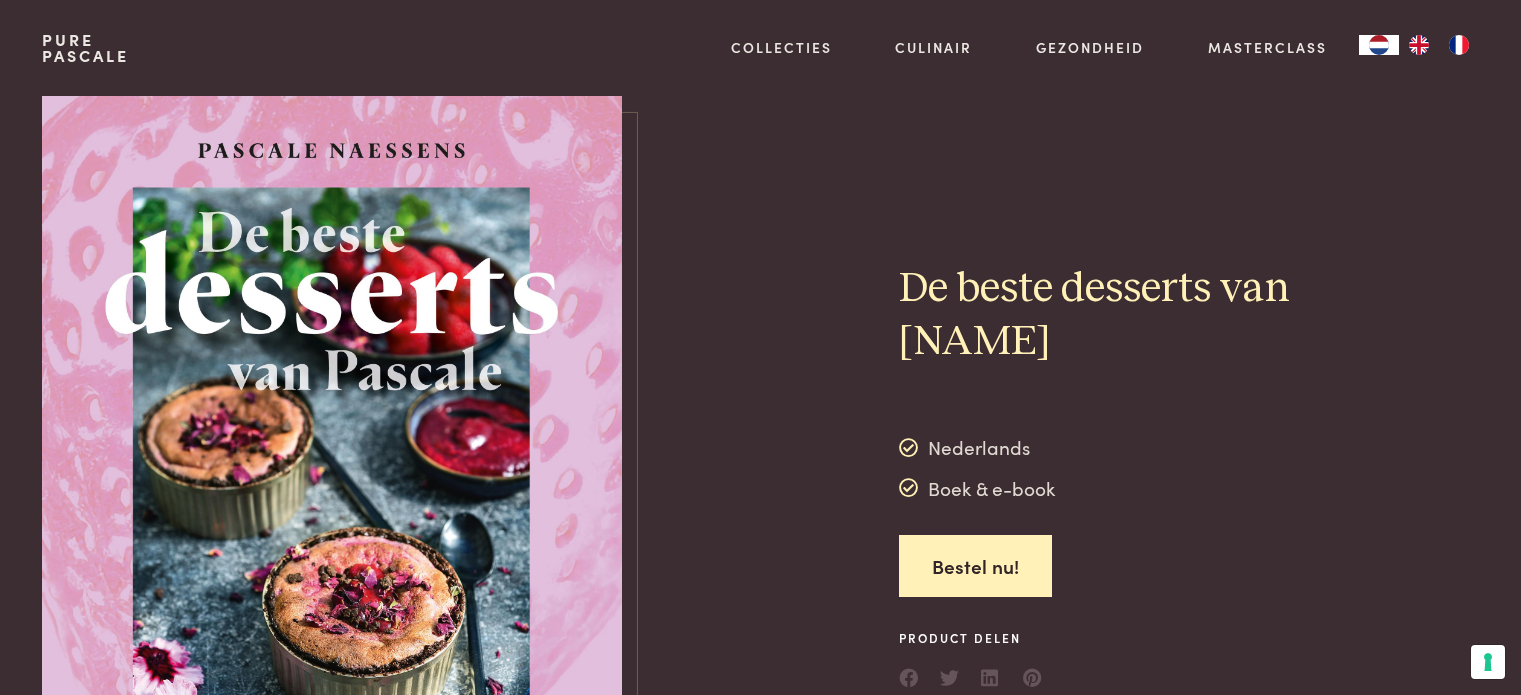 scroll, scrollTop: 0, scrollLeft: 0, axis: both 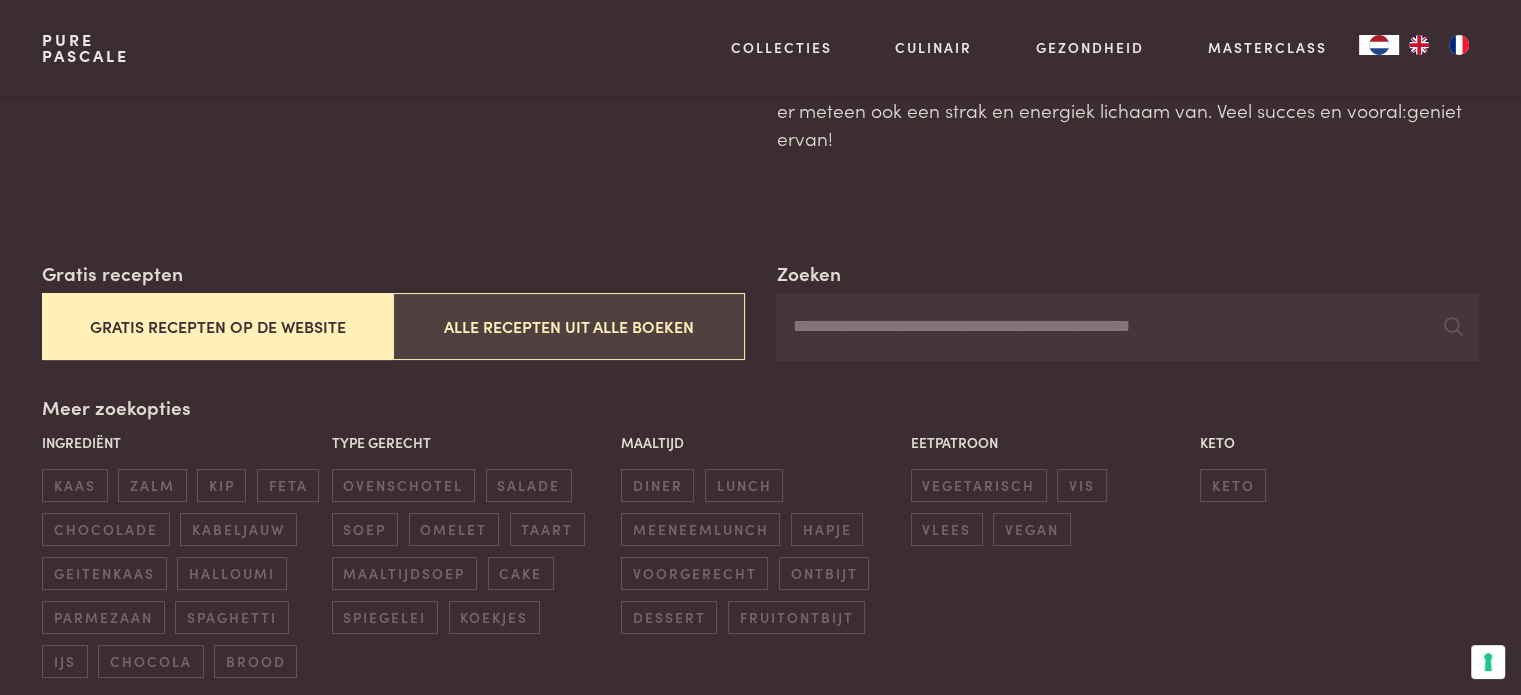 click on "Alle recepten uit alle boeken" at bounding box center (568, 326) 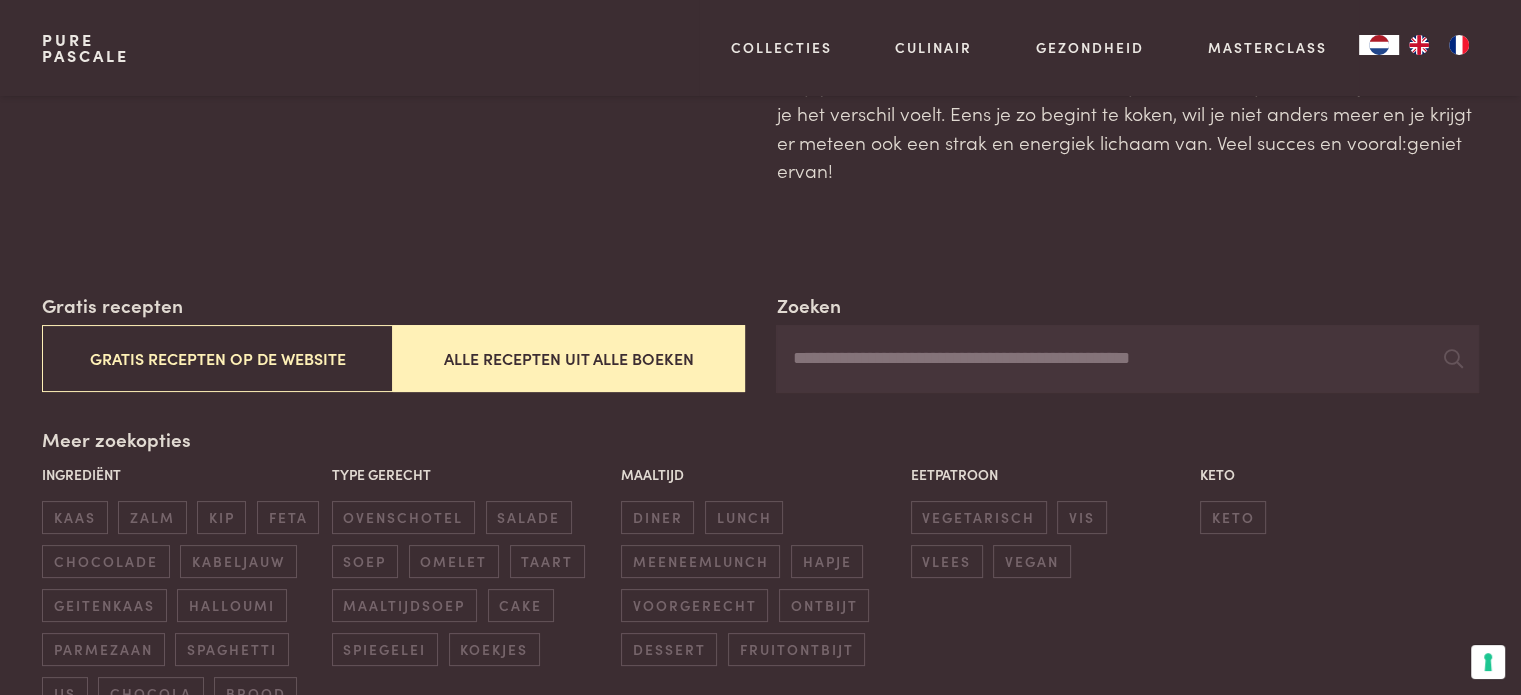 scroll, scrollTop: 165, scrollLeft: 0, axis: vertical 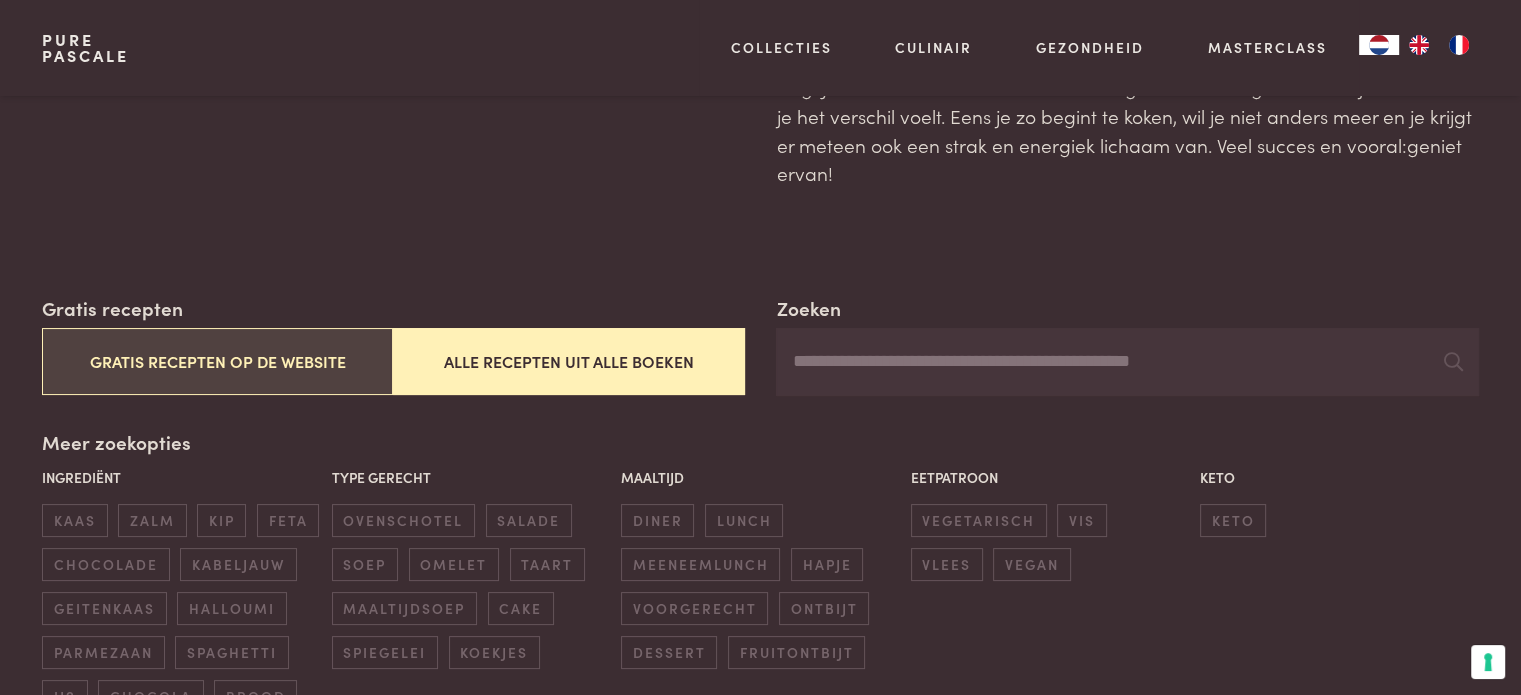 click on "Gratis recepten op de website" at bounding box center (217, 361) 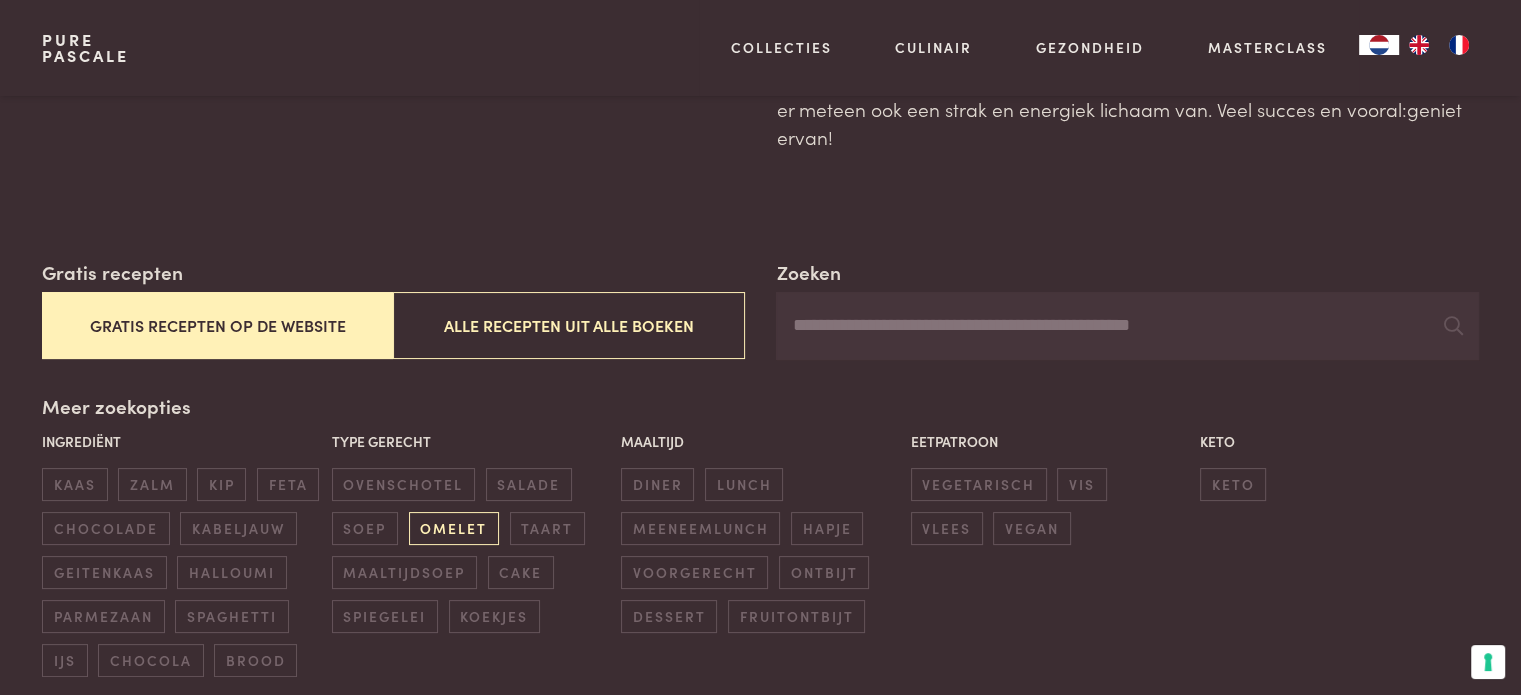 scroll, scrollTop: 189, scrollLeft: 0, axis: vertical 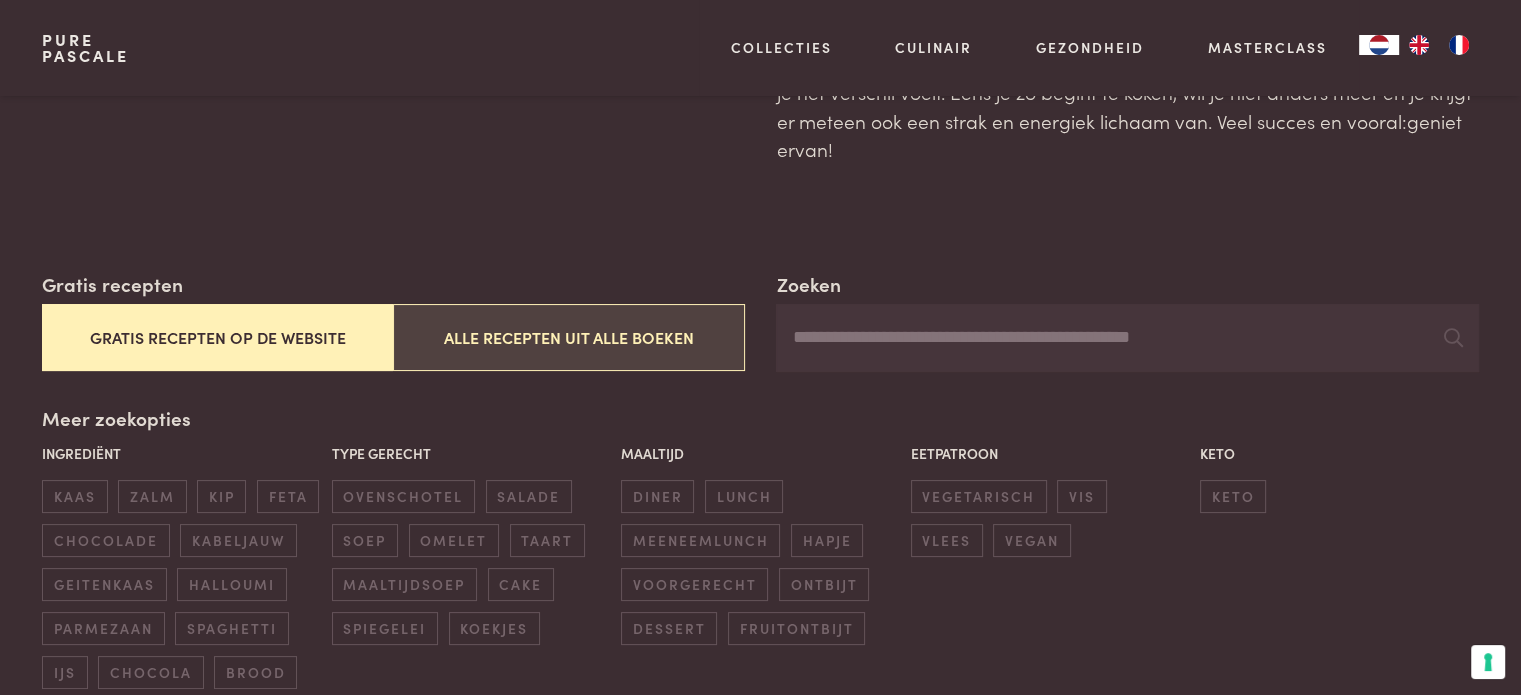 click on "Alle recepten uit alle boeken" at bounding box center [568, 337] 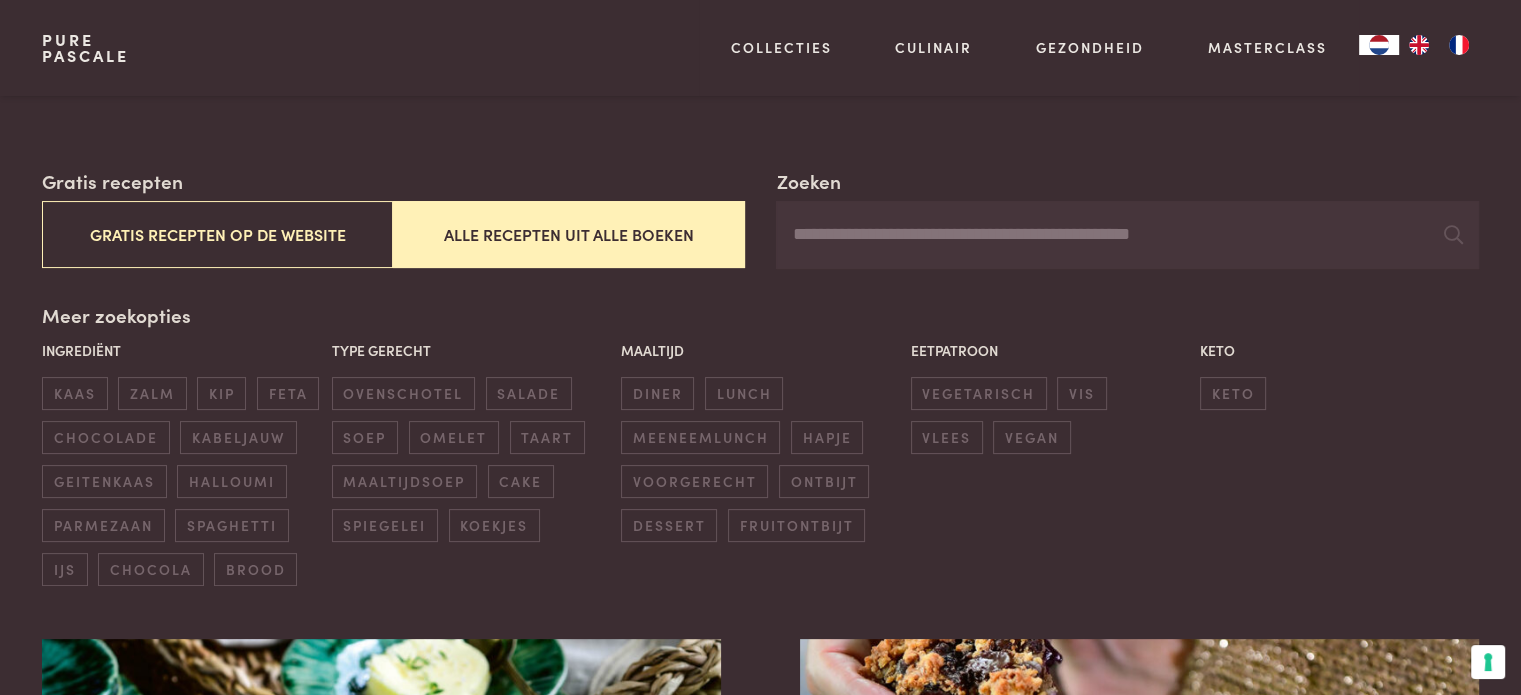 scroll, scrollTop: 286, scrollLeft: 0, axis: vertical 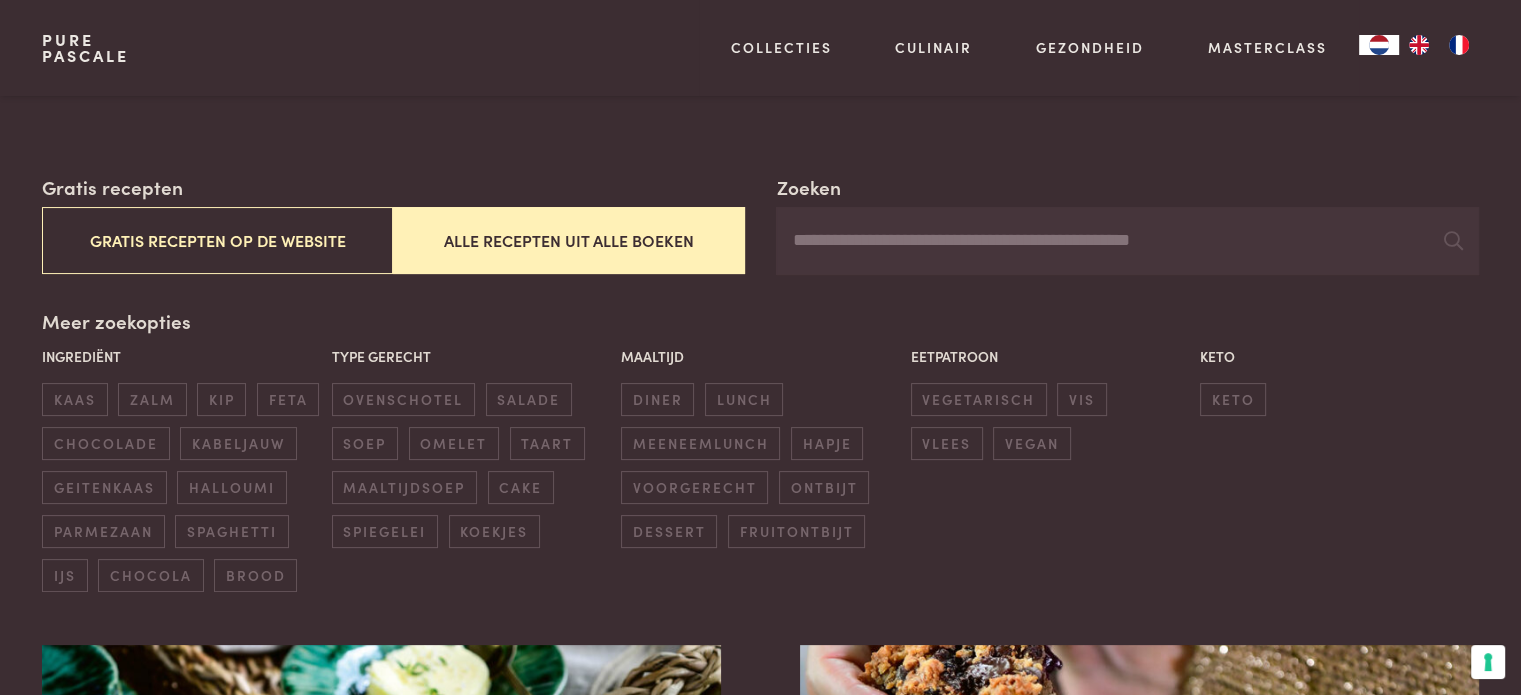 click on "Zoeken" at bounding box center (1127, 241) 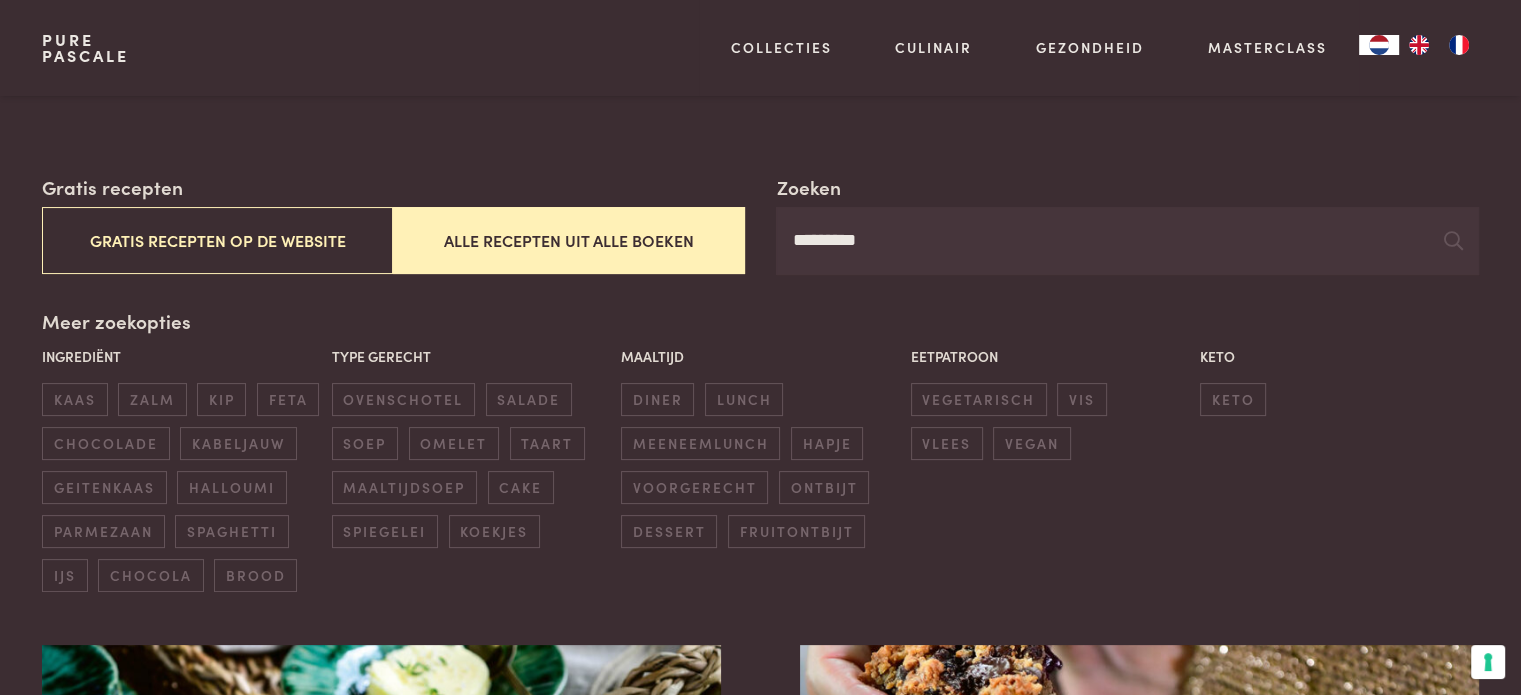 type on "*********" 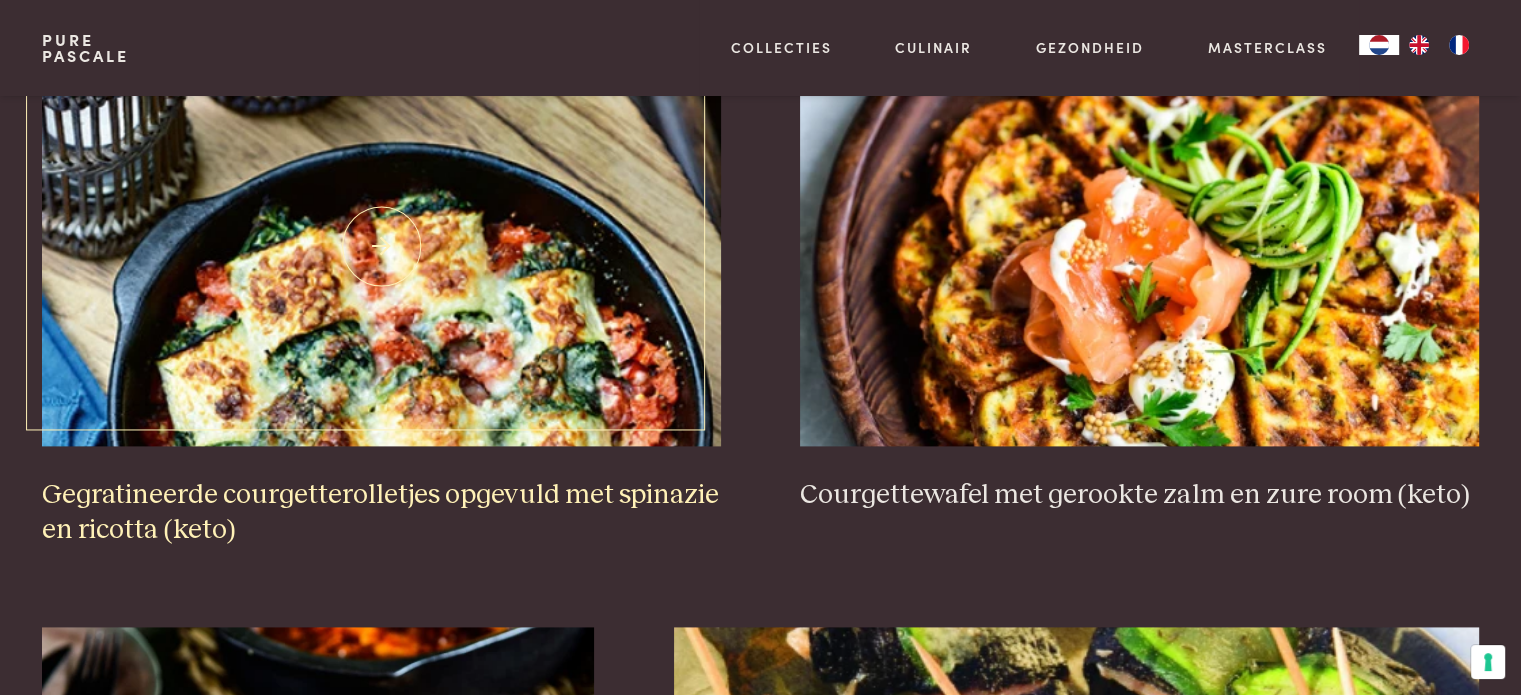 scroll, scrollTop: 2594, scrollLeft: 0, axis: vertical 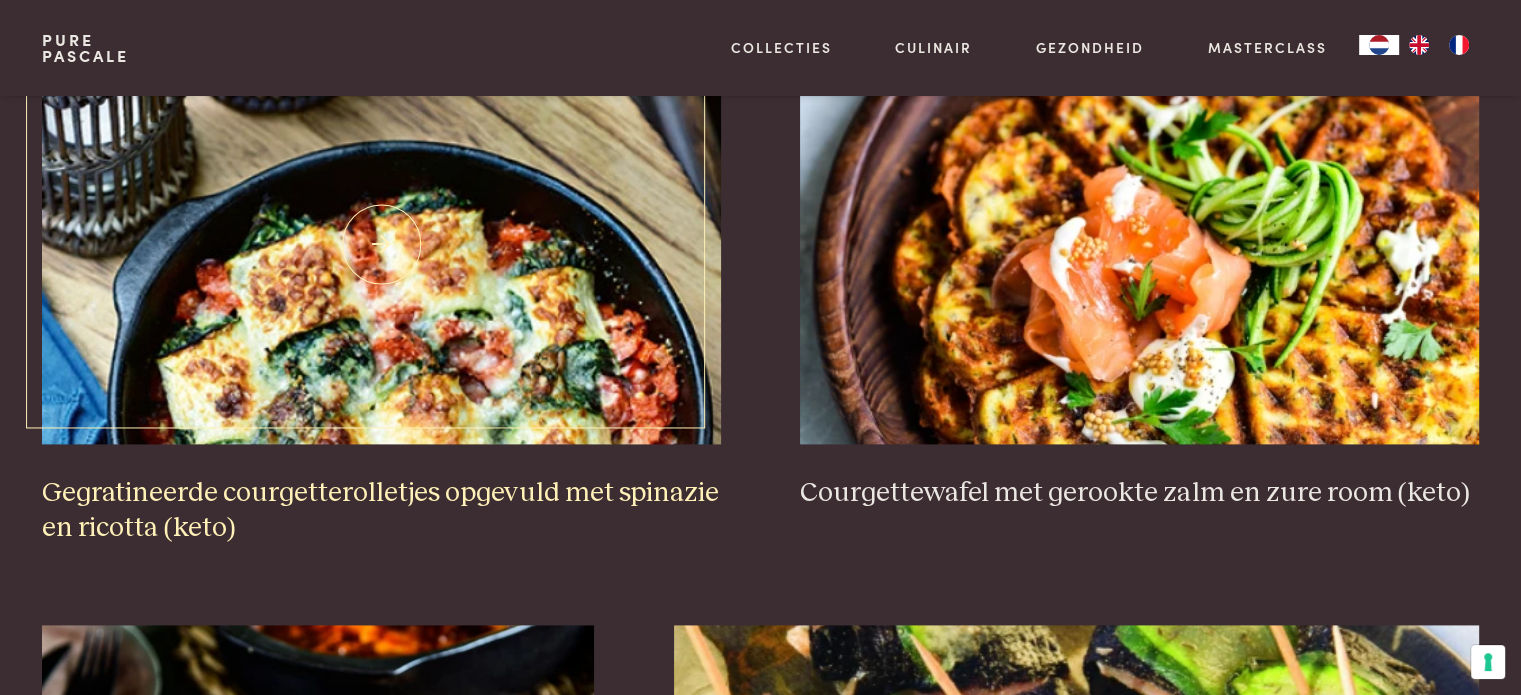 click at bounding box center [381, 244] 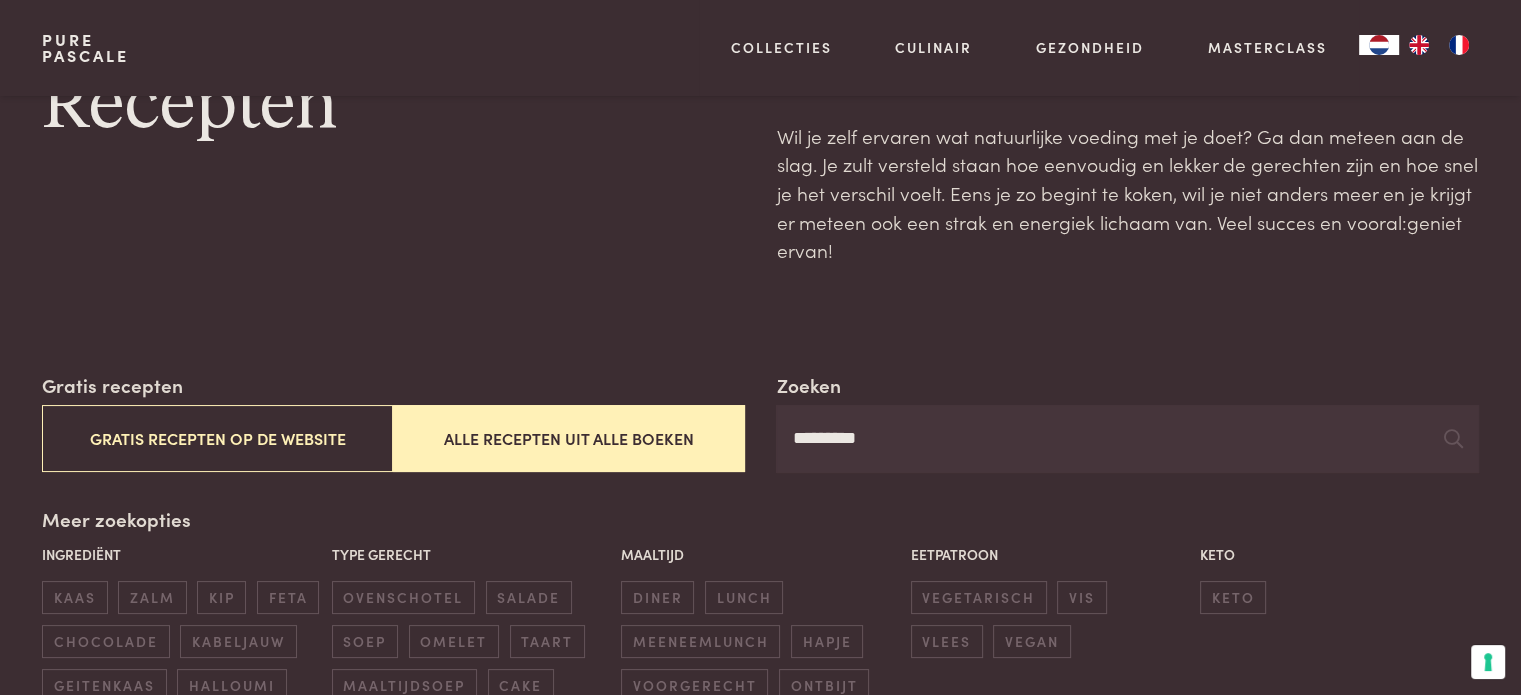 scroll, scrollTop: 0, scrollLeft: 0, axis: both 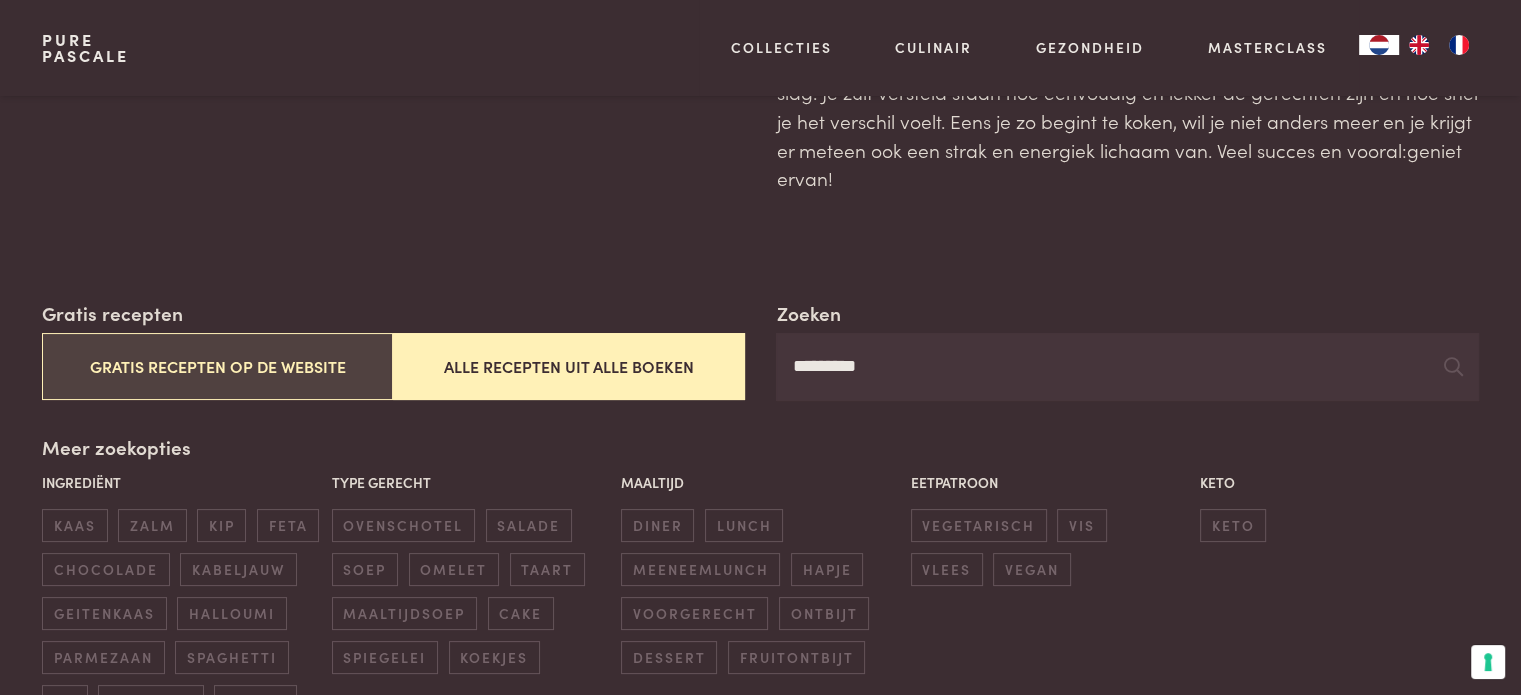 click on "Gratis recepten op de website" at bounding box center (217, 366) 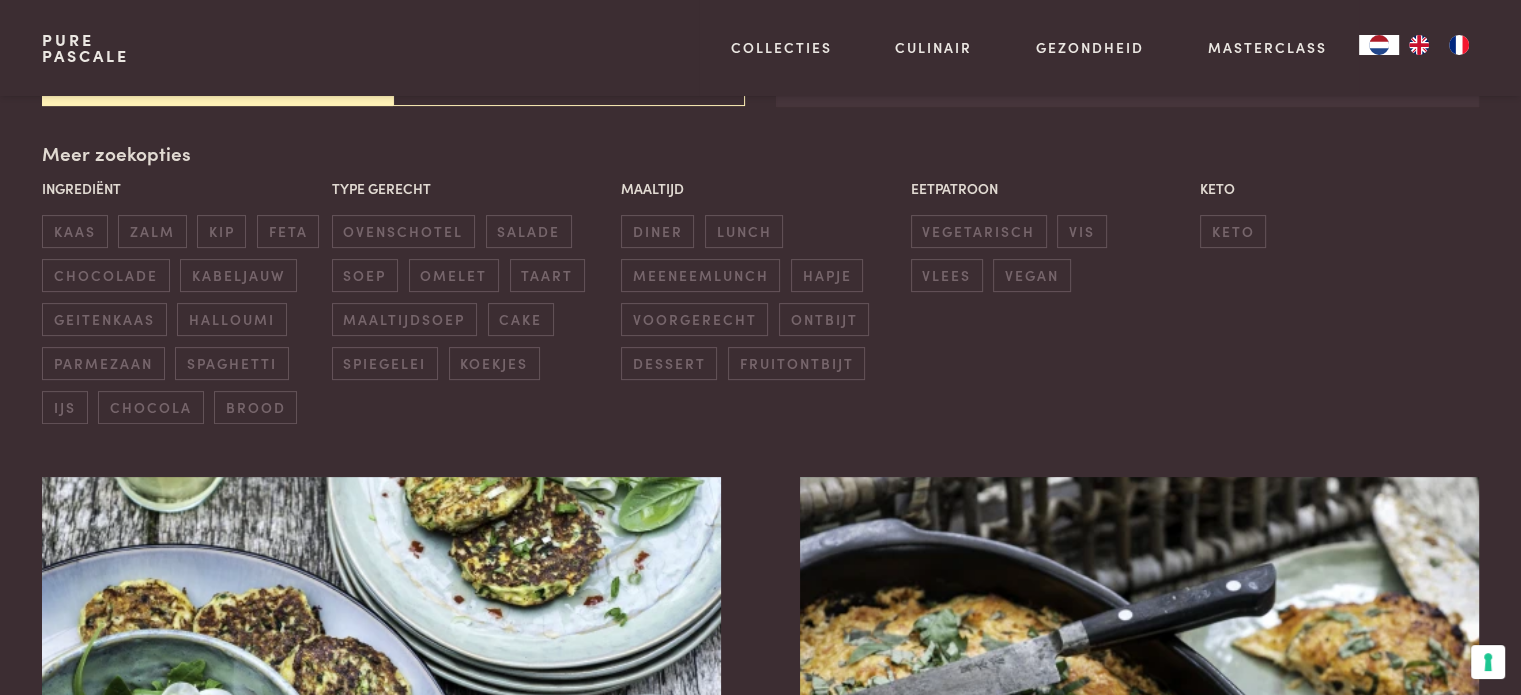 scroll, scrollTop: 459, scrollLeft: 0, axis: vertical 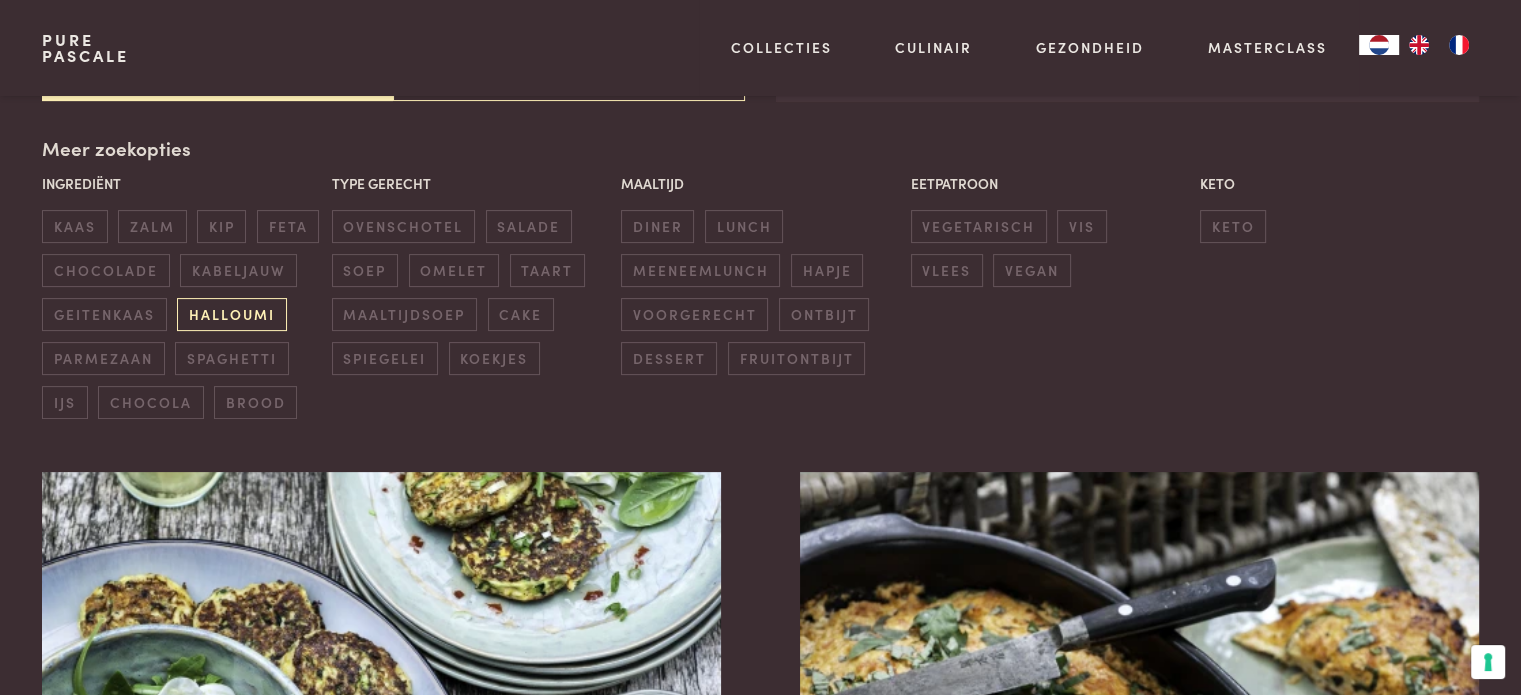 click on "halloumi" at bounding box center [231, 314] 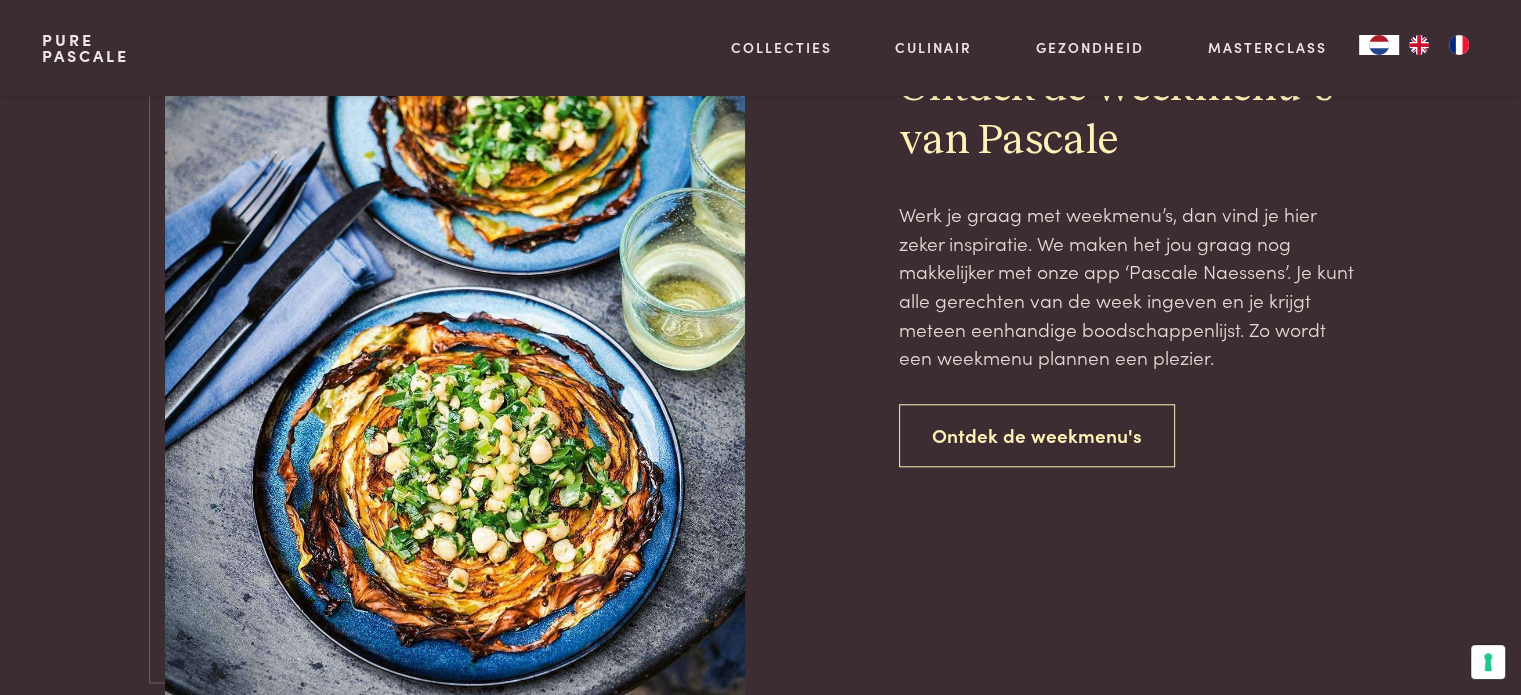 scroll, scrollTop: 1904, scrollLeft: 0, axis: vertical 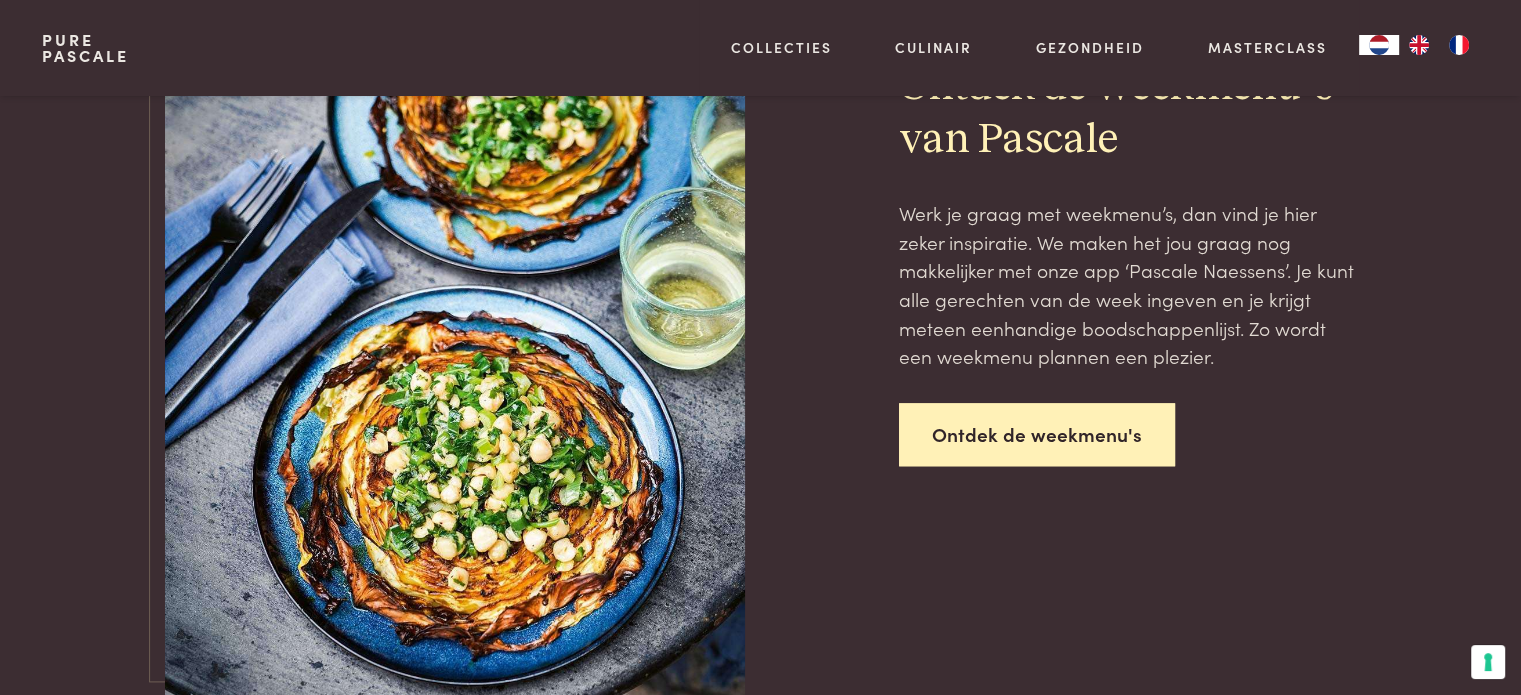 click on "Ontdek de weekmenu's" at bounding box center (1037, 434) 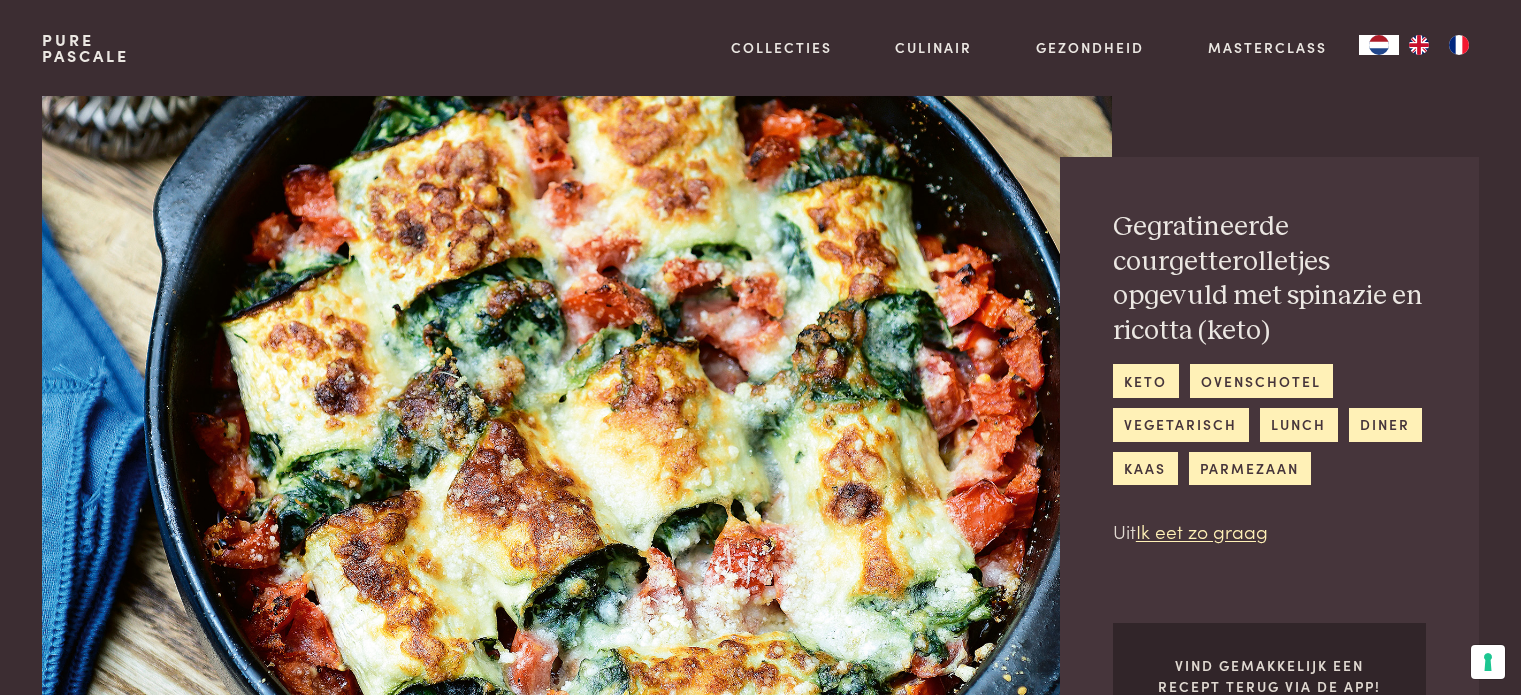 scroll, scrollTop: 0, scrollLeft: 0, axis: both 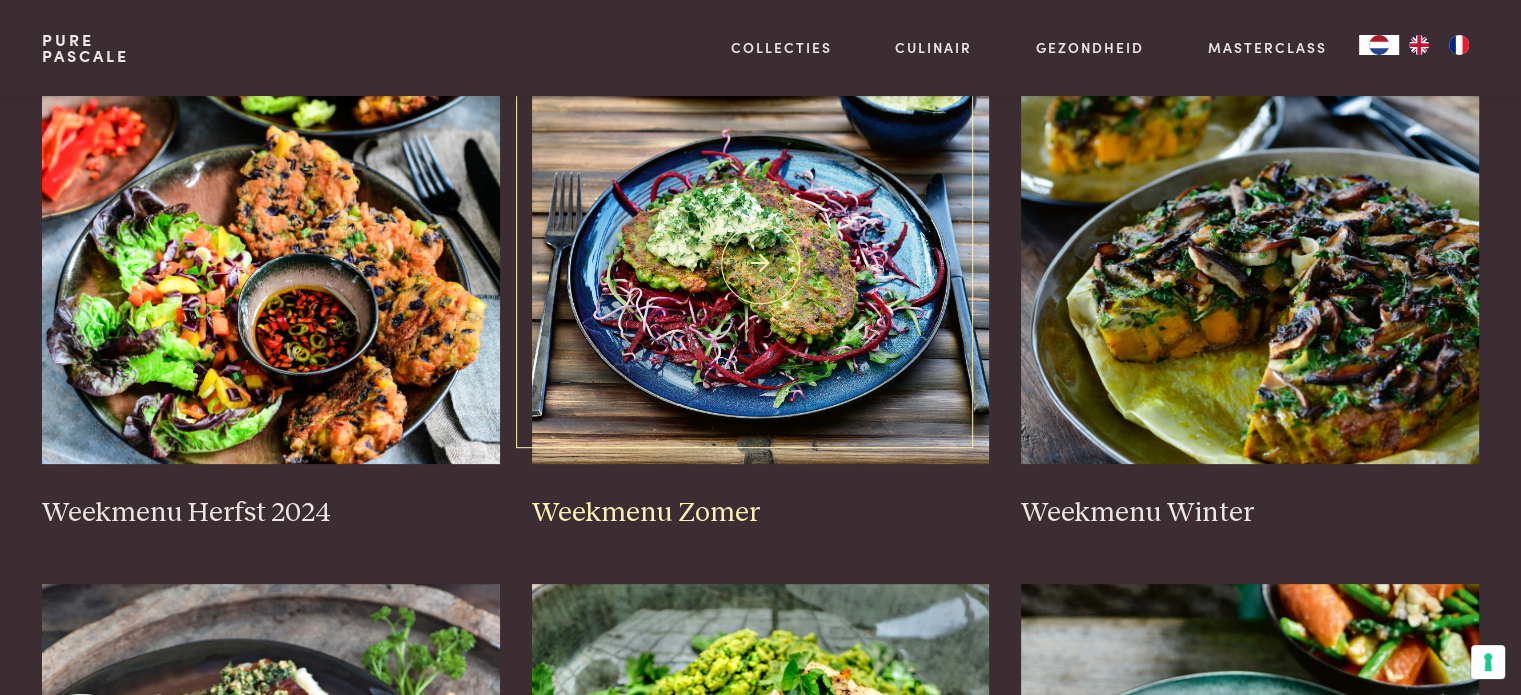 click at bounding box center [761, 264] 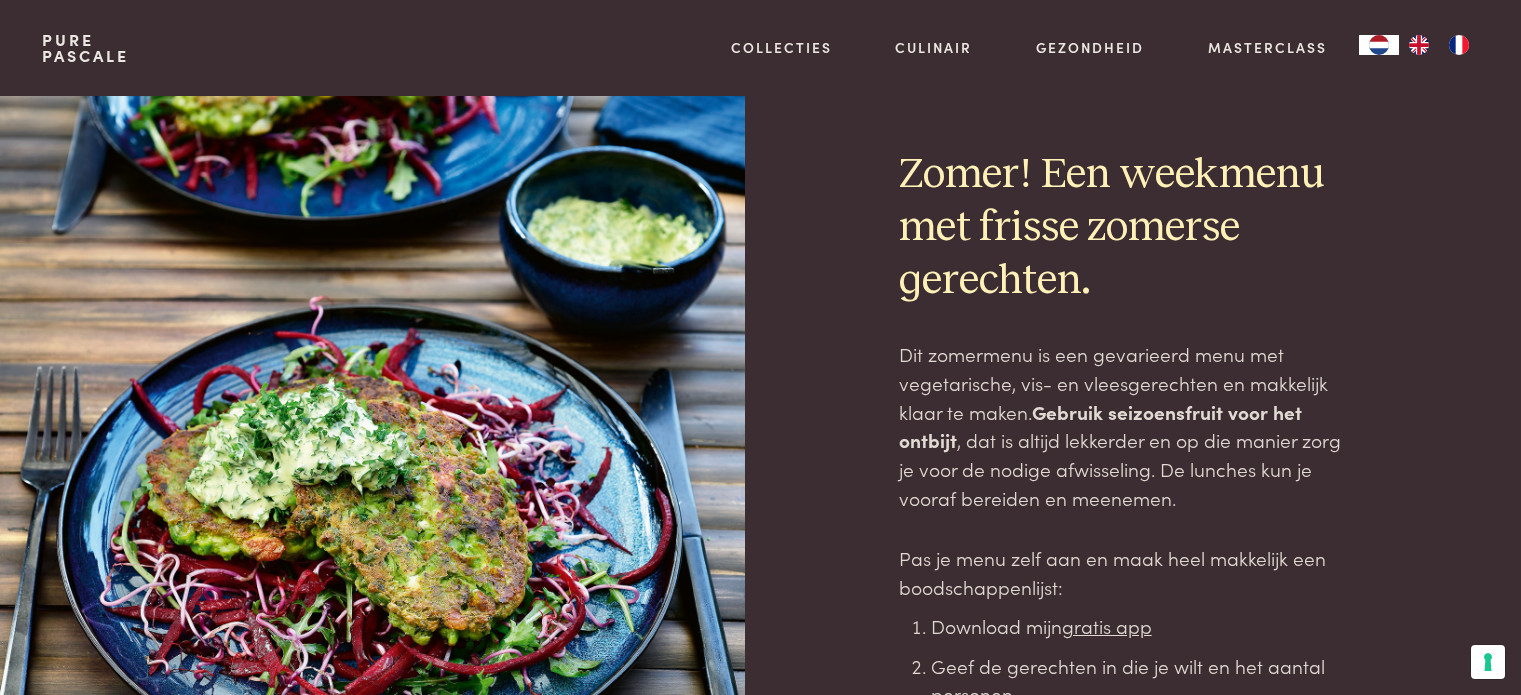scroll, scrollTop: 0, scrollLeft: 0, axis: both 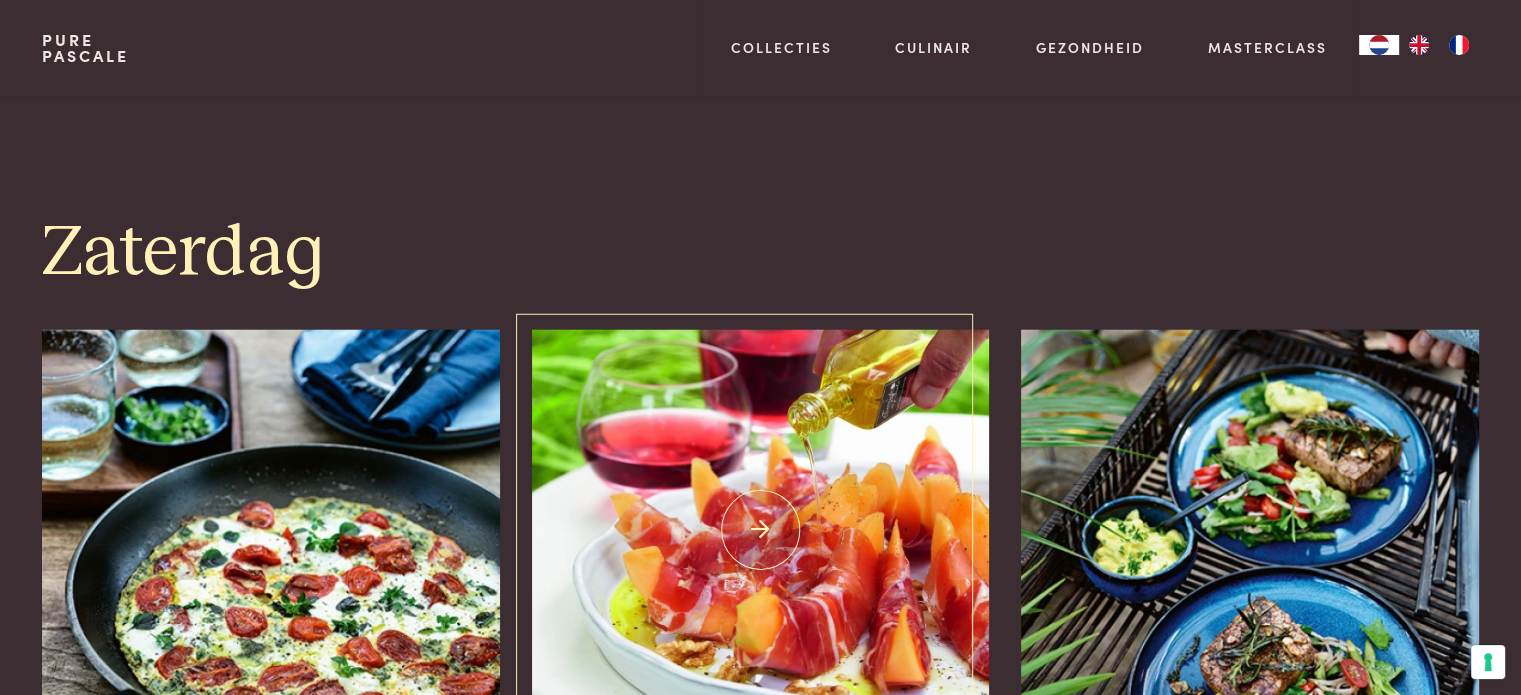 click at bounding box center [761, 530] 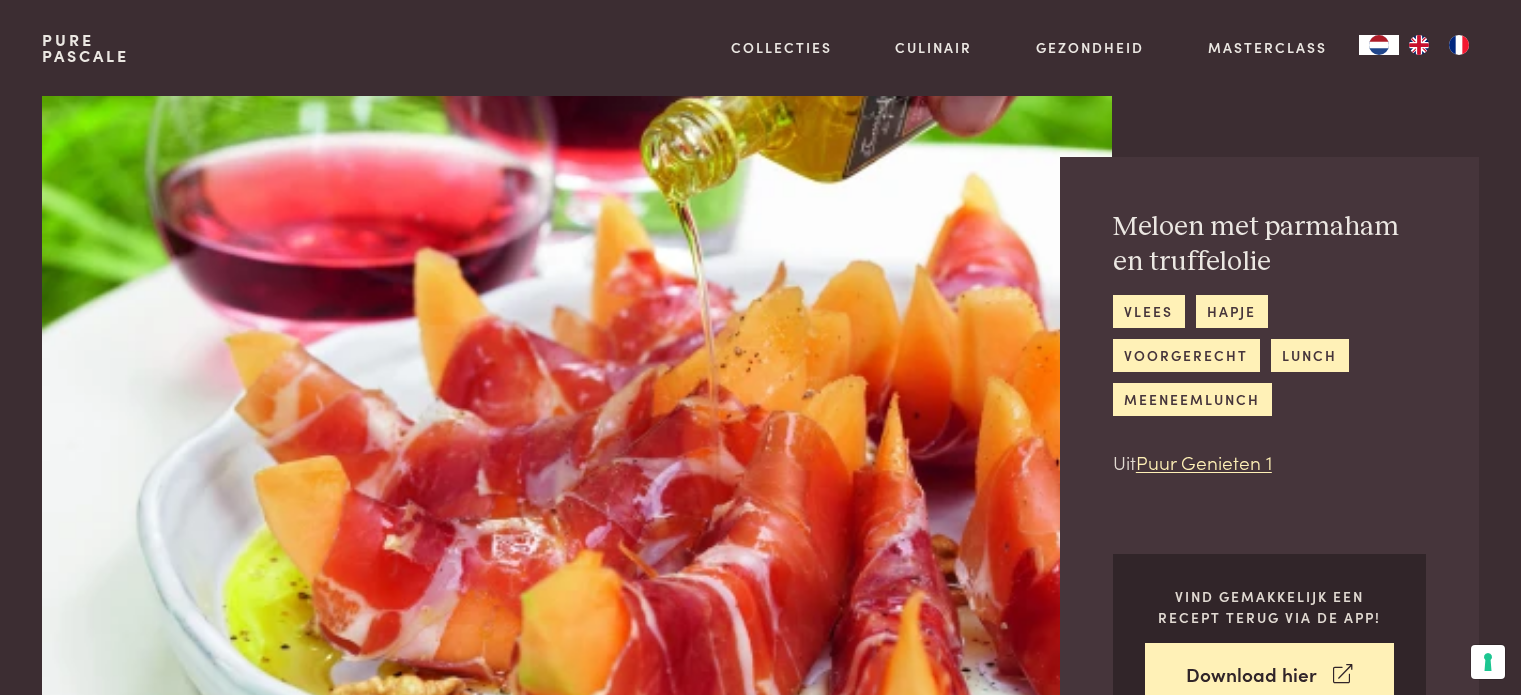 scroll, scrollTop: 0, scrollLeft: 0, axis: both 